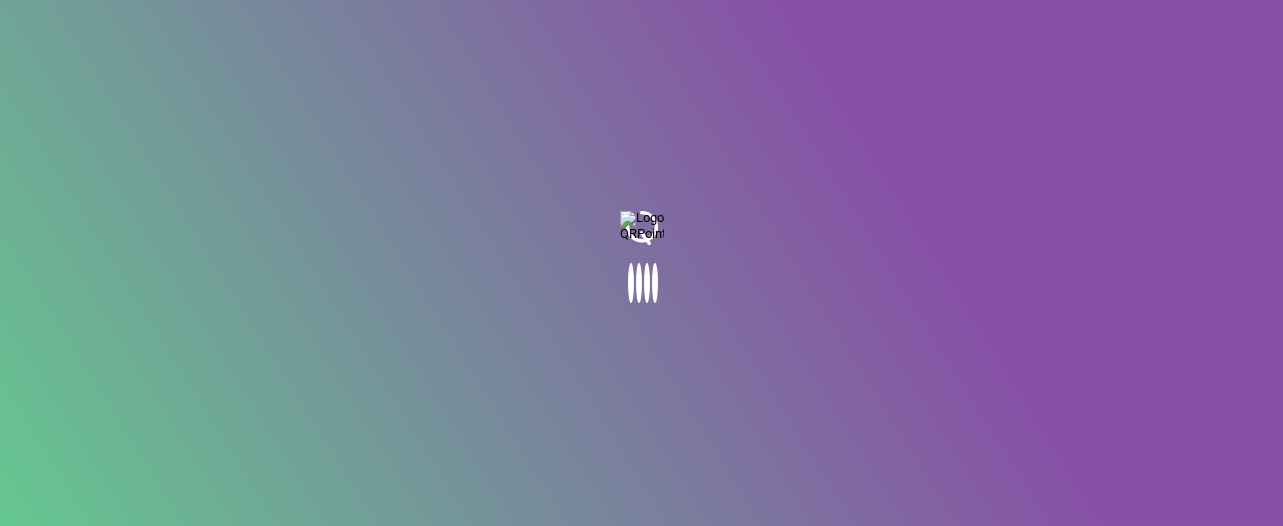 scroll, scrollTop: 0, scrollLeft: 0, axis: both 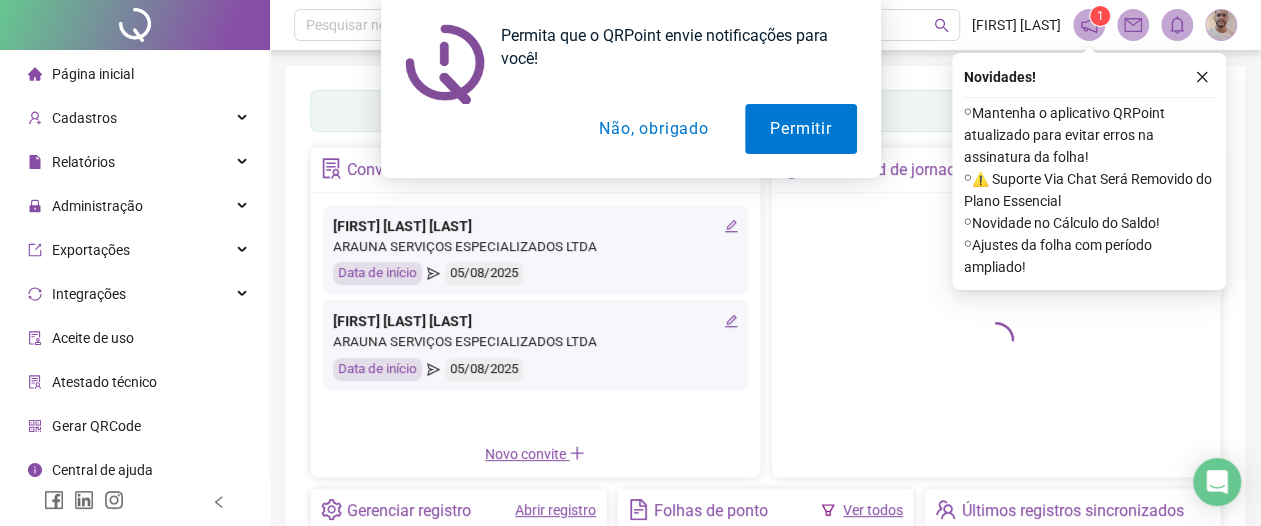 drag, startPoint x: 277, startPoint y: 168, endPoint x: 728, endPoint y: 18, distance: 475.29044 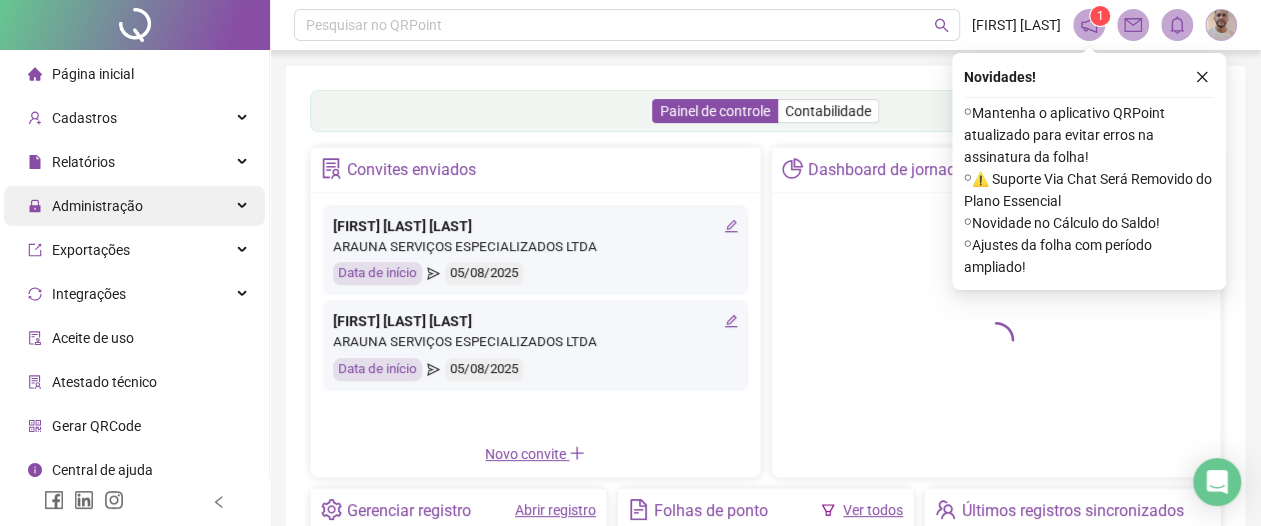 click on "Administração" at bounding box center (134, 206) 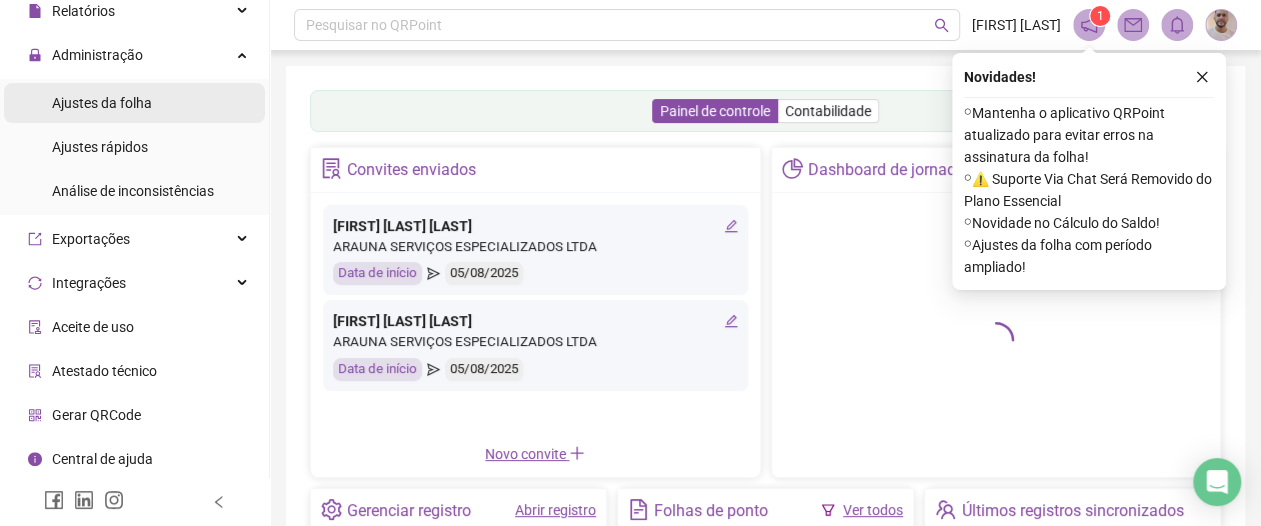 scroll, scrollTop: 0, scrollLeft: 0, axis: both 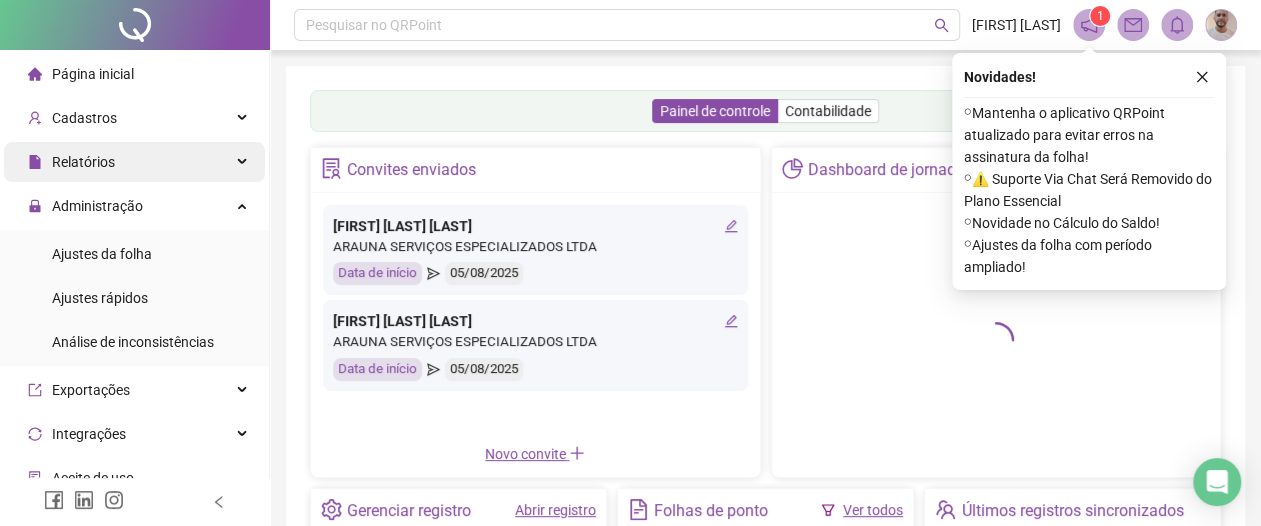 click on "Relatórios" at bounding box center (134, 162) 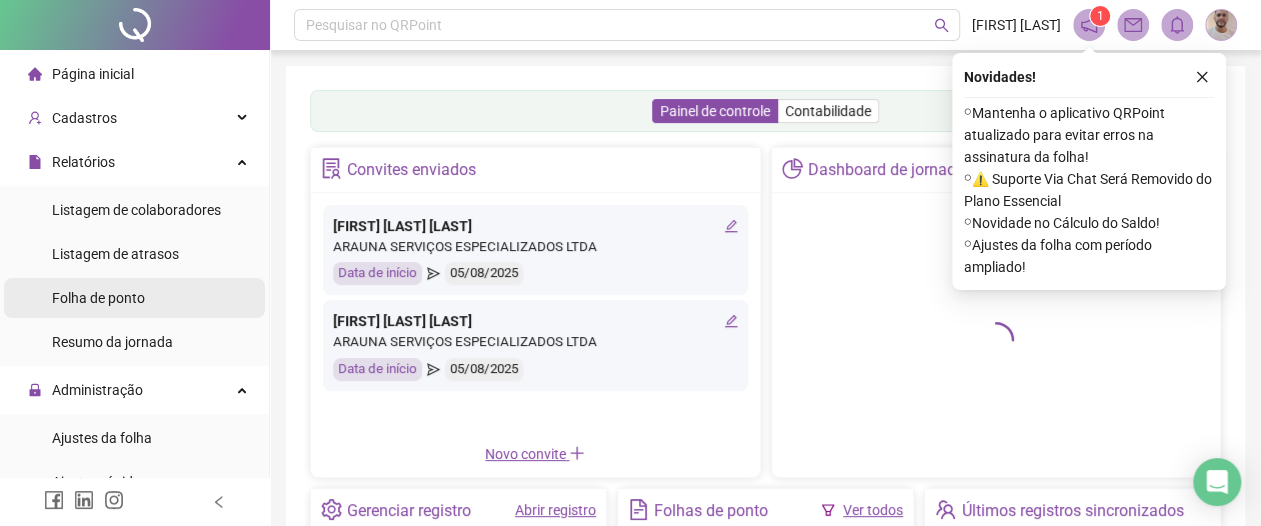 click on "Folha de ponto" at bounding box center (134, 298) 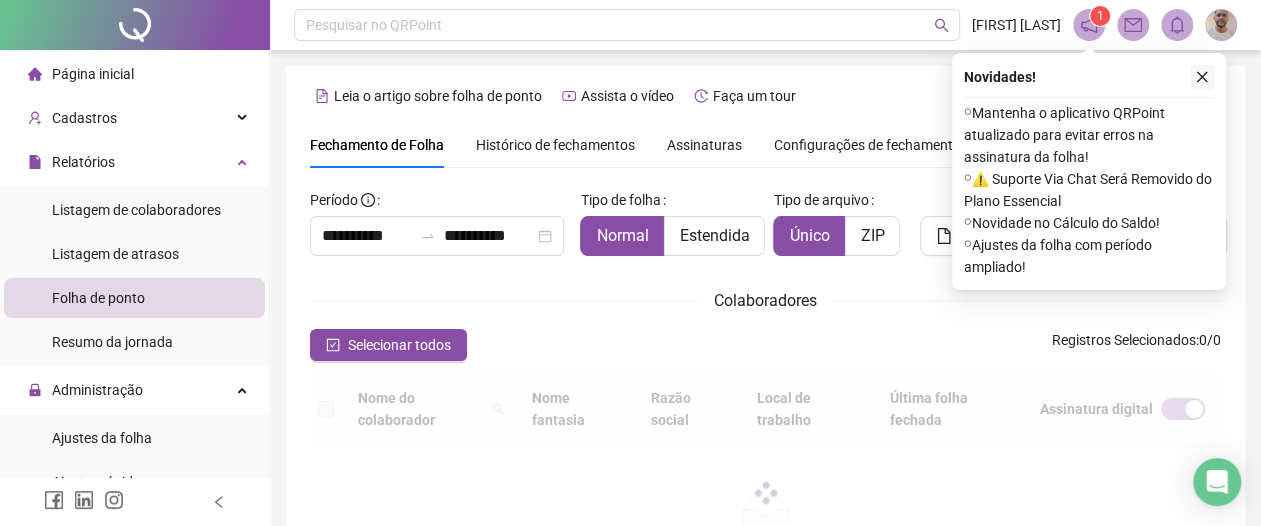 click 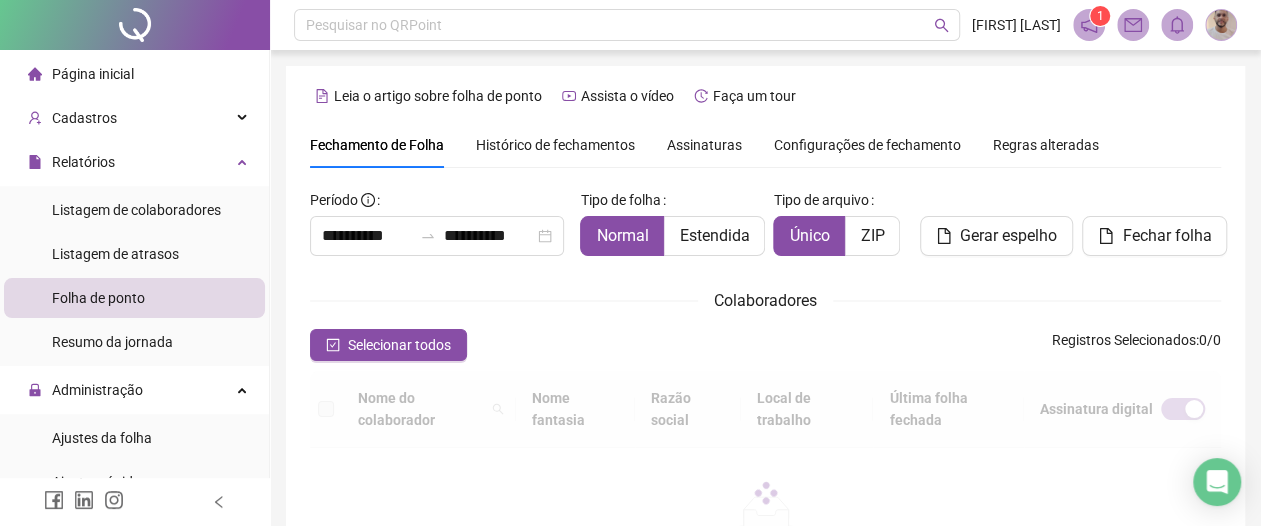 click on "Assinaturas" at bounding box center (704, 145) 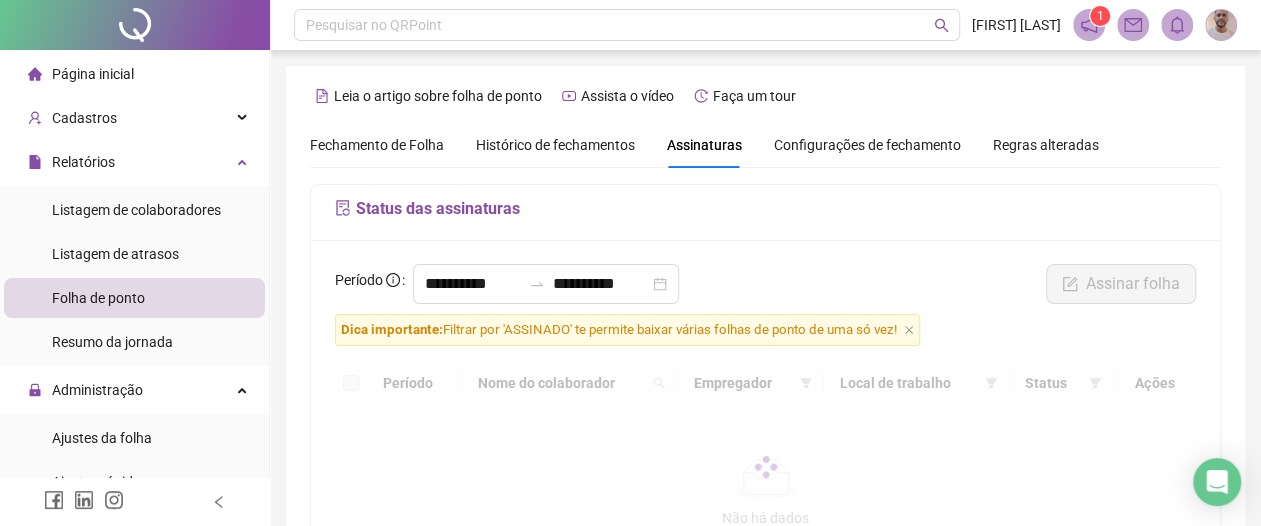 click on "**********" at bounding box center [765, 421] 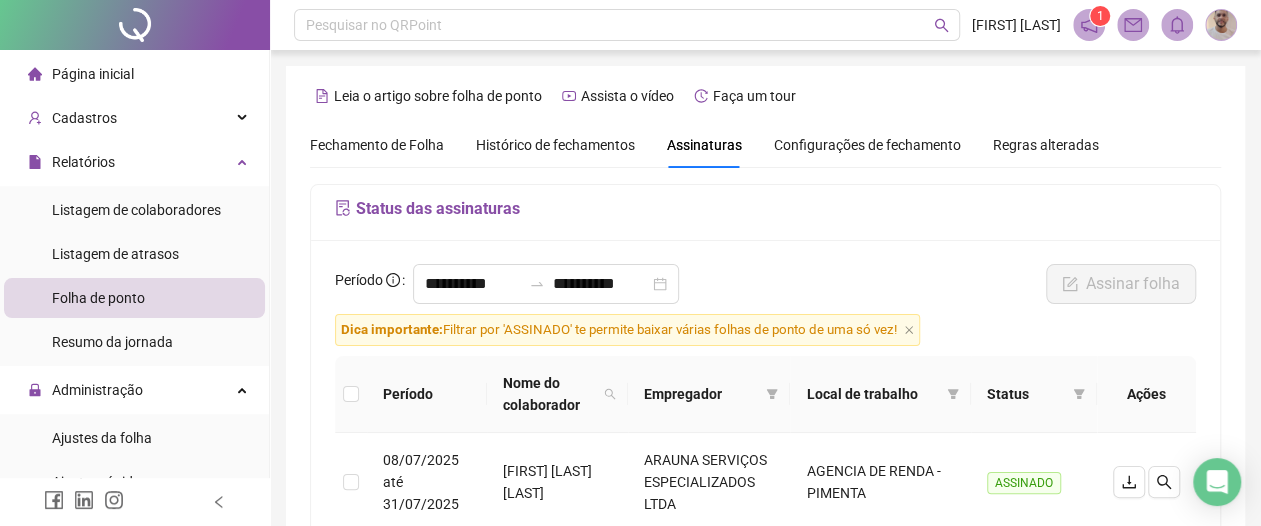 drag, startPoint x: 856, startPoint y: 203, endPoint x: 834, endPoint y: 177, distance: 34.058773 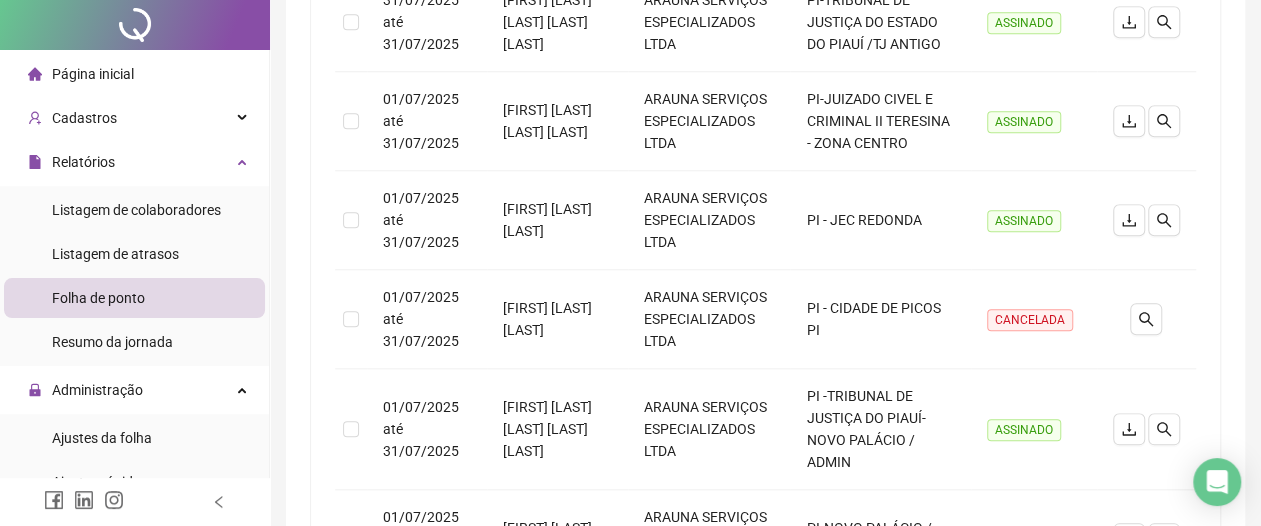 scroll, scrollTop: 0, scrollLeft: 0, axis: both 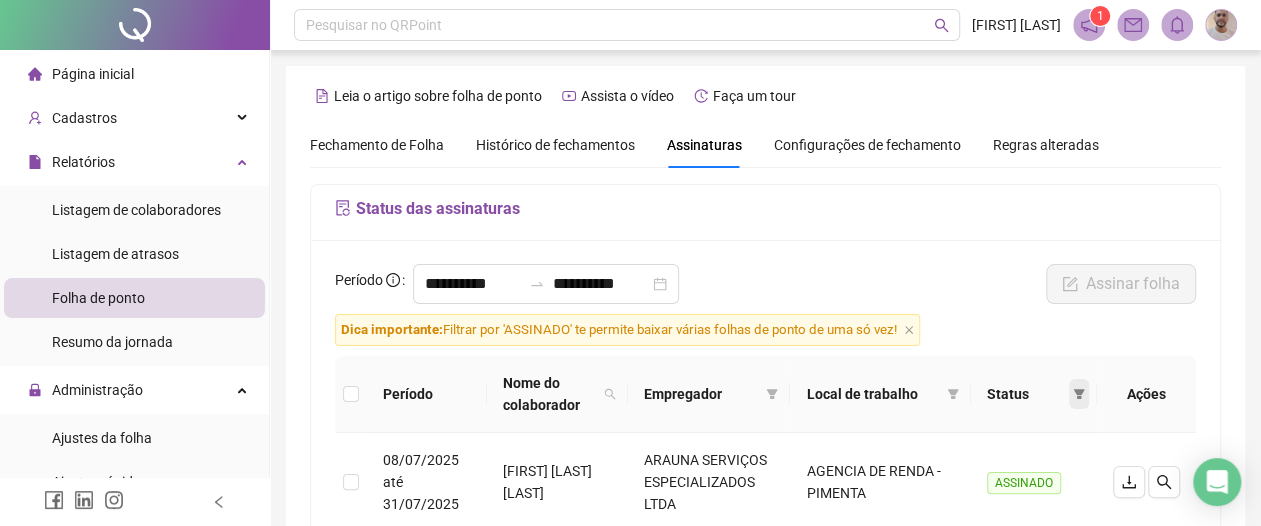 click 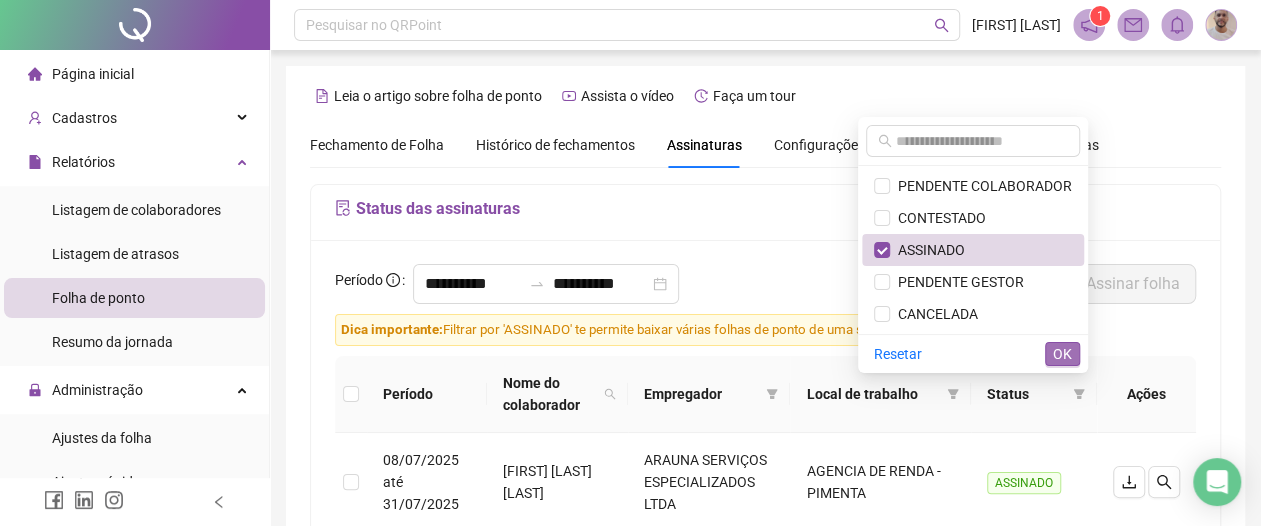 click on "OK" at bounding box center (1062, 354) 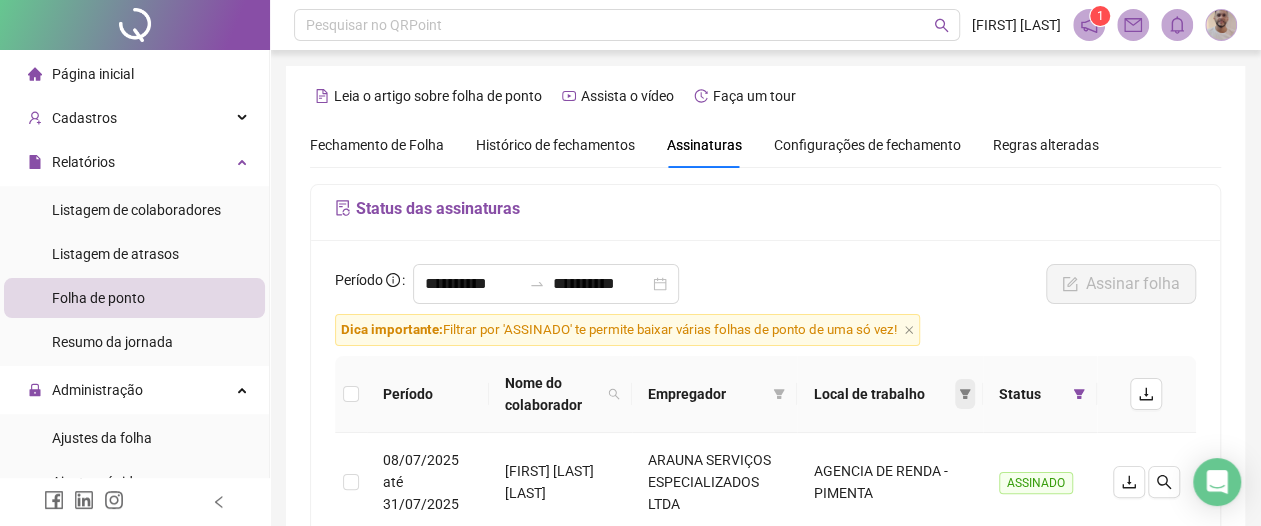 click 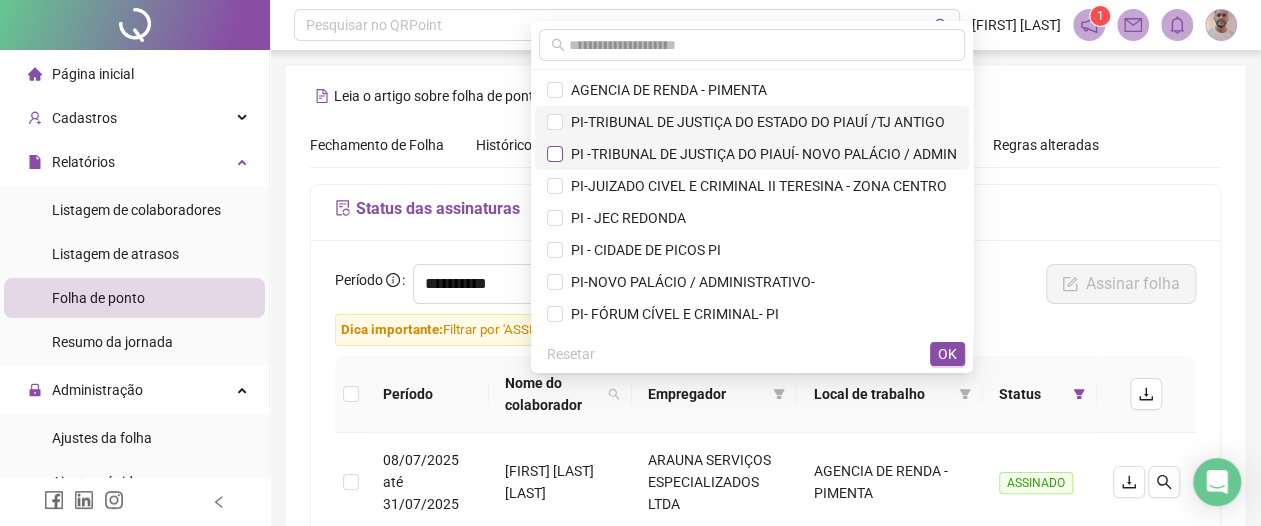 drag, startPoint x: 530, startPoint y: 113, endPoint x: 523, endPoint y: 144, distance: 31.780497 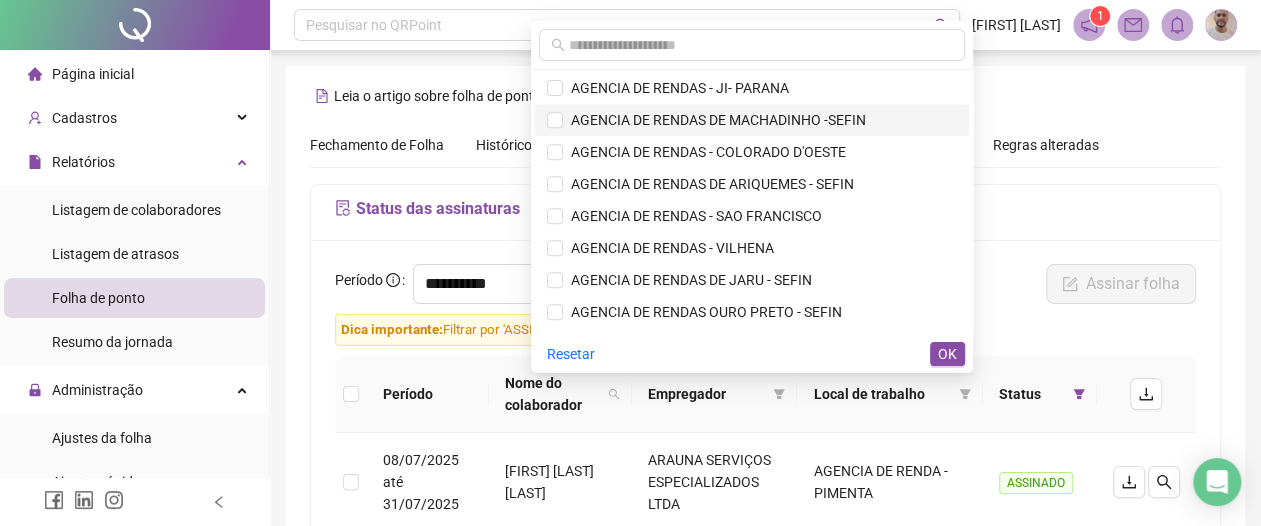 scroll, scrollTop: 0, scrollLeft: 0, axis: both 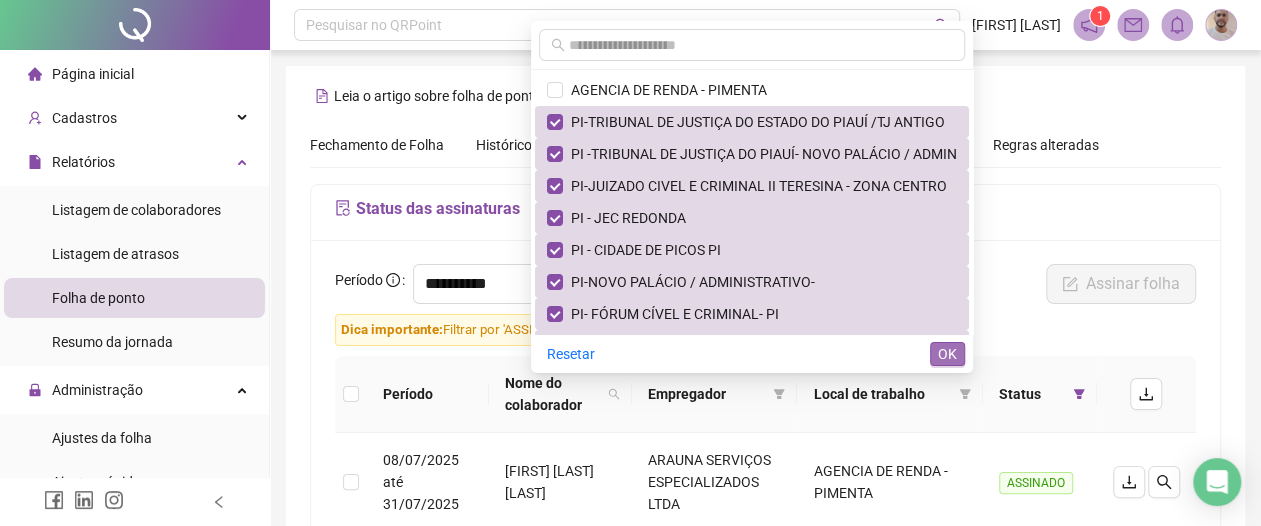 click on "OK" at bounding box center (947, 354) 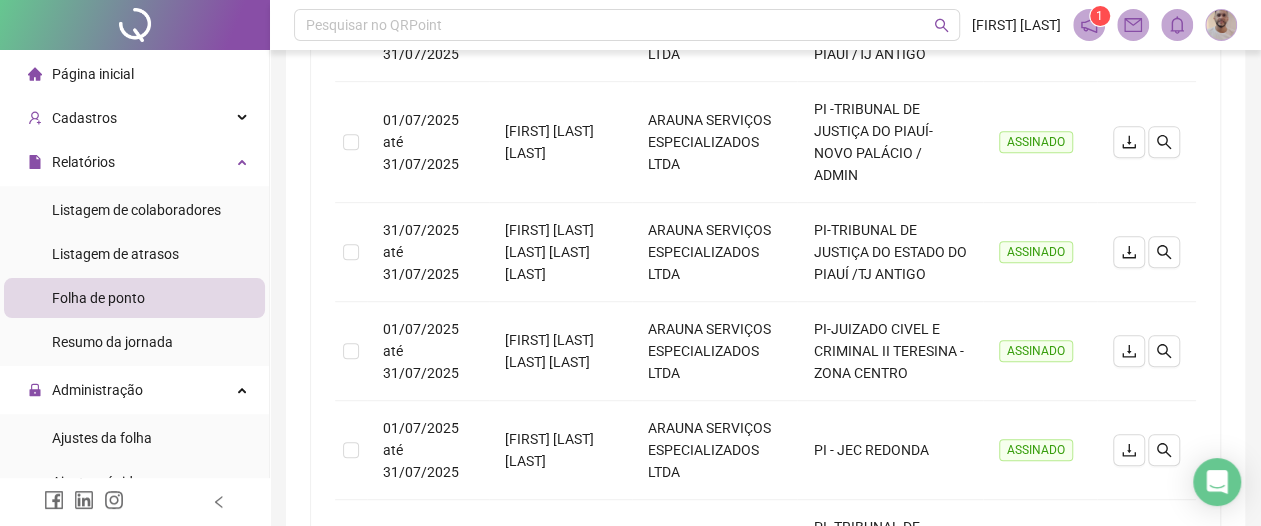 scroll, scrollTop: 0, scrollLeft: 0, axis: both 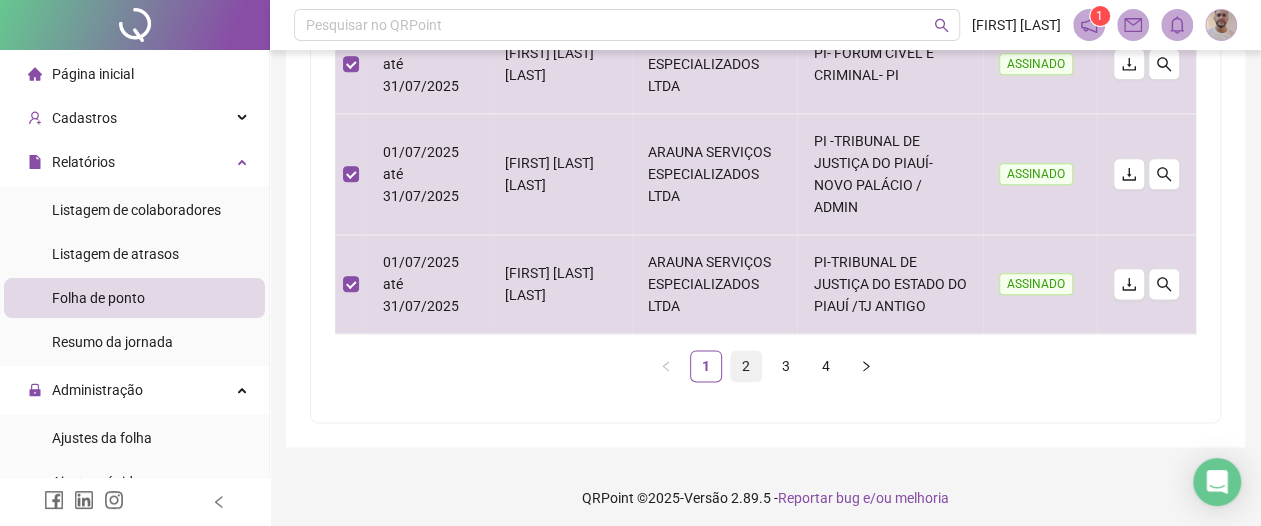 click on "2" at bounding box center [746, 366] 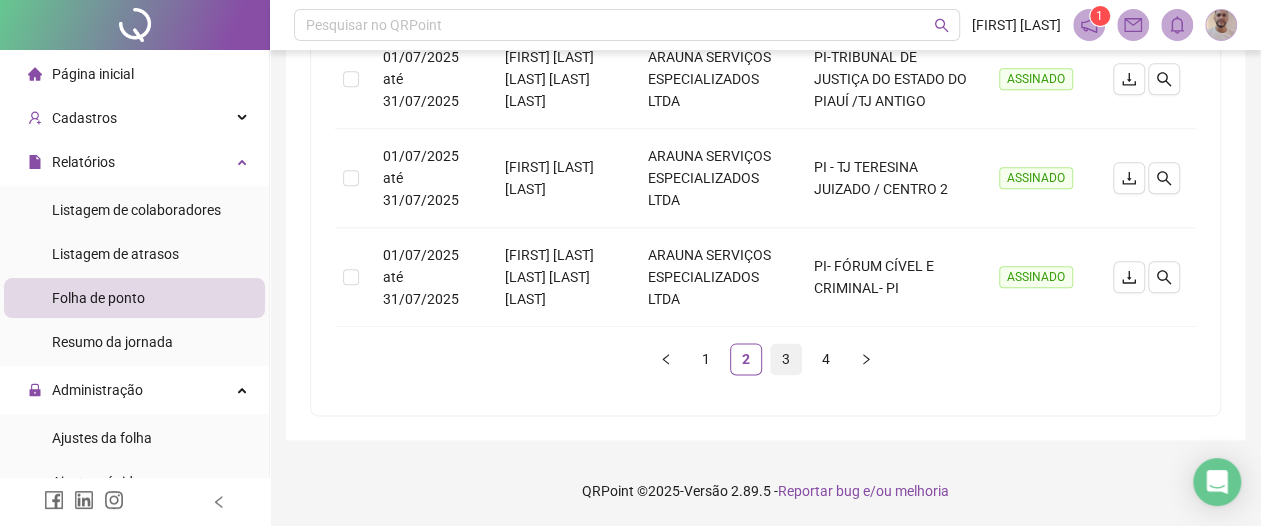 click on "3" at bounding box center [786, 359] 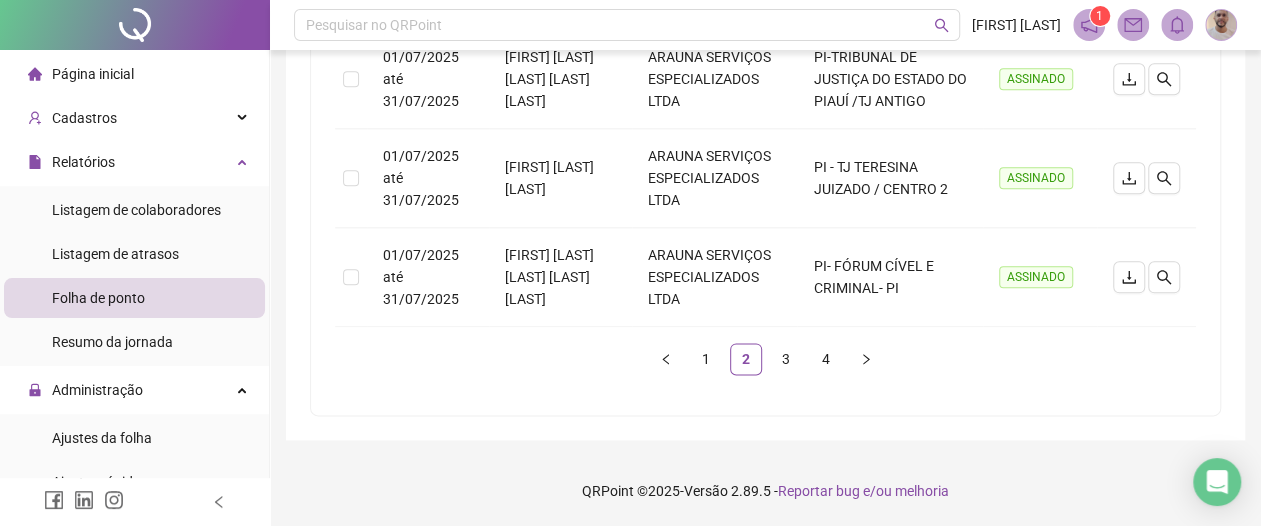 scroll, scrollTop: 1111, scrollLeft: 0, axis: vertical 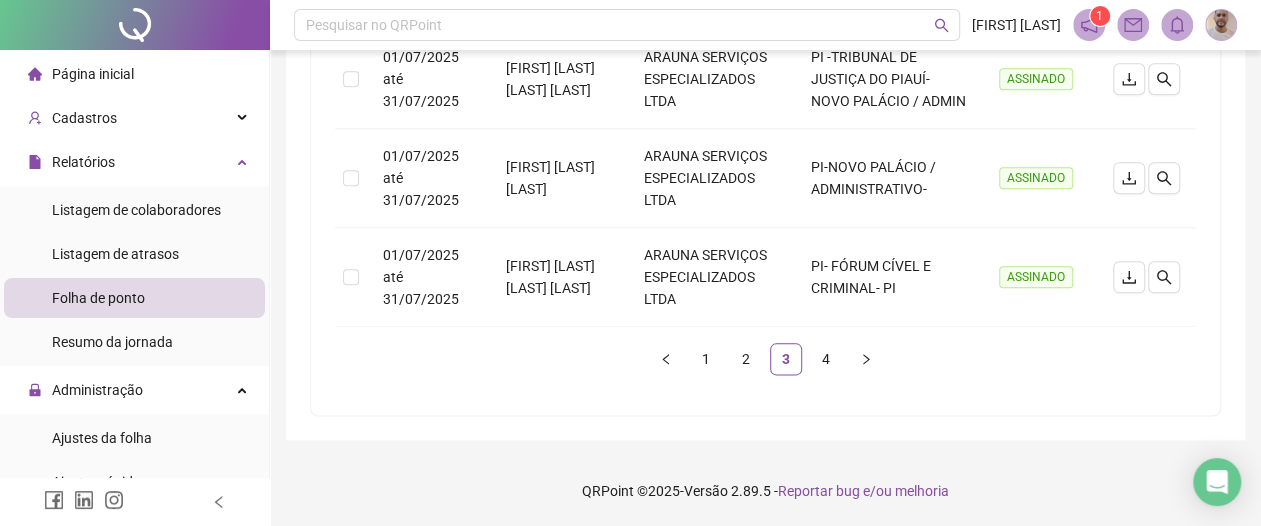 click on "4" at bounding box center [826, 359] 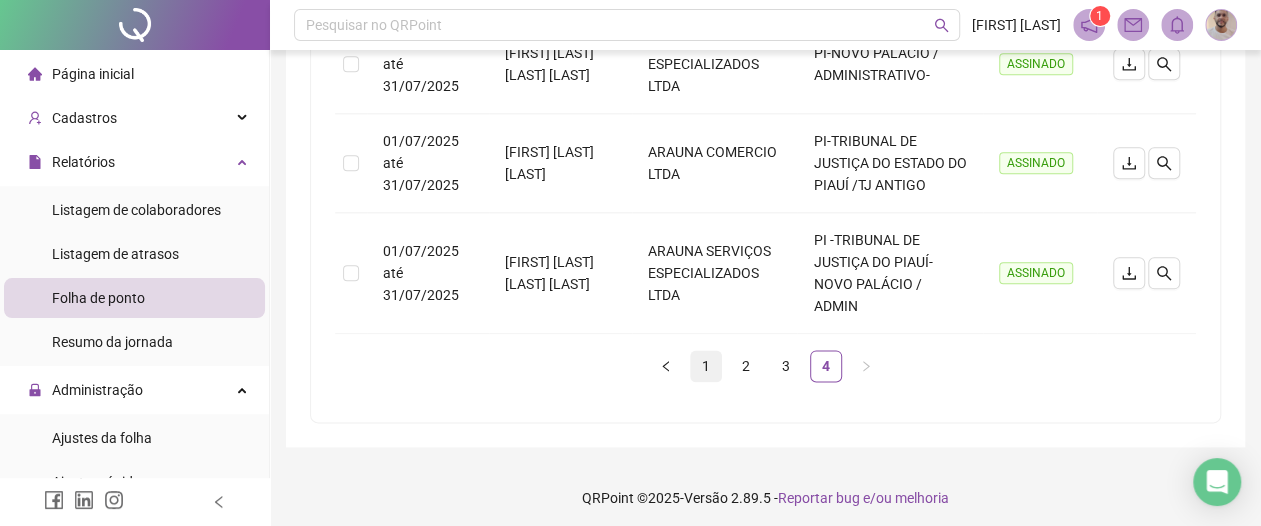 click on "1" at bounding box center (706, 366) 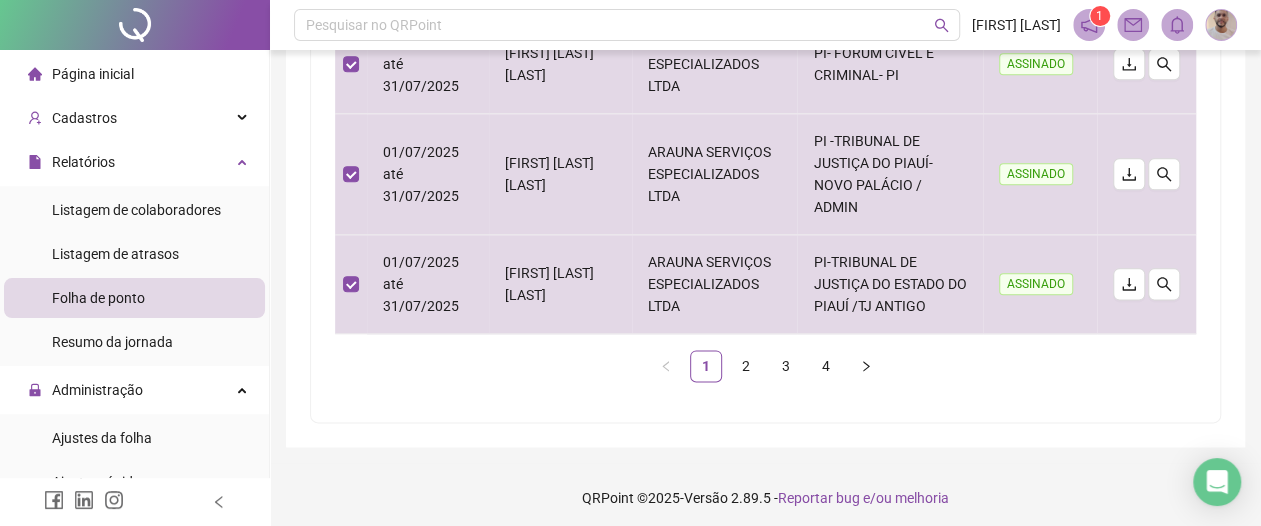 scroll, scrollTop: 0, scrollLeft: 0, axis: both 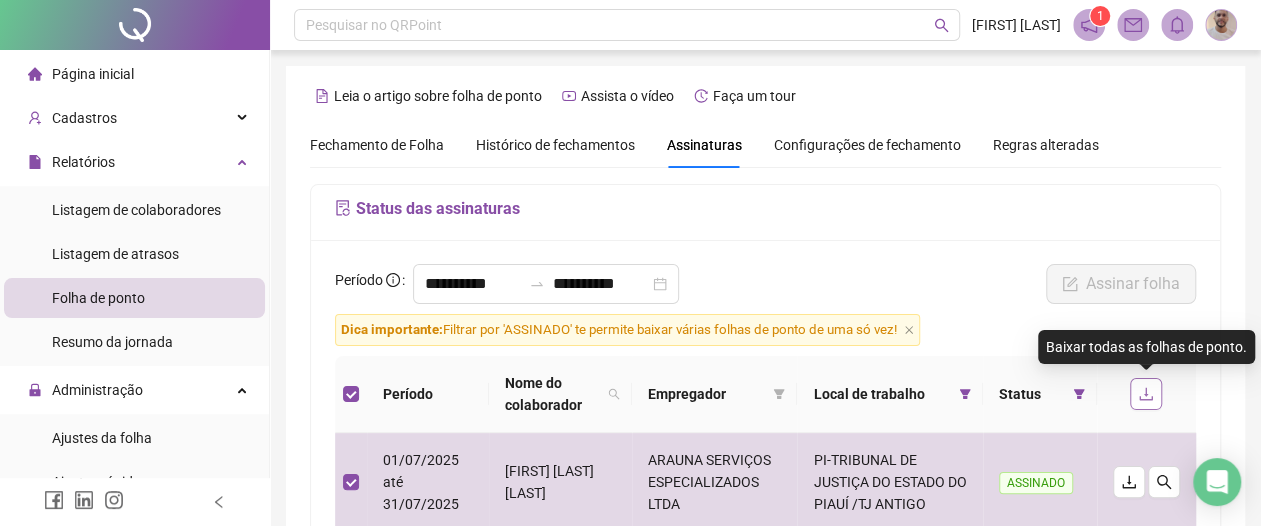 click 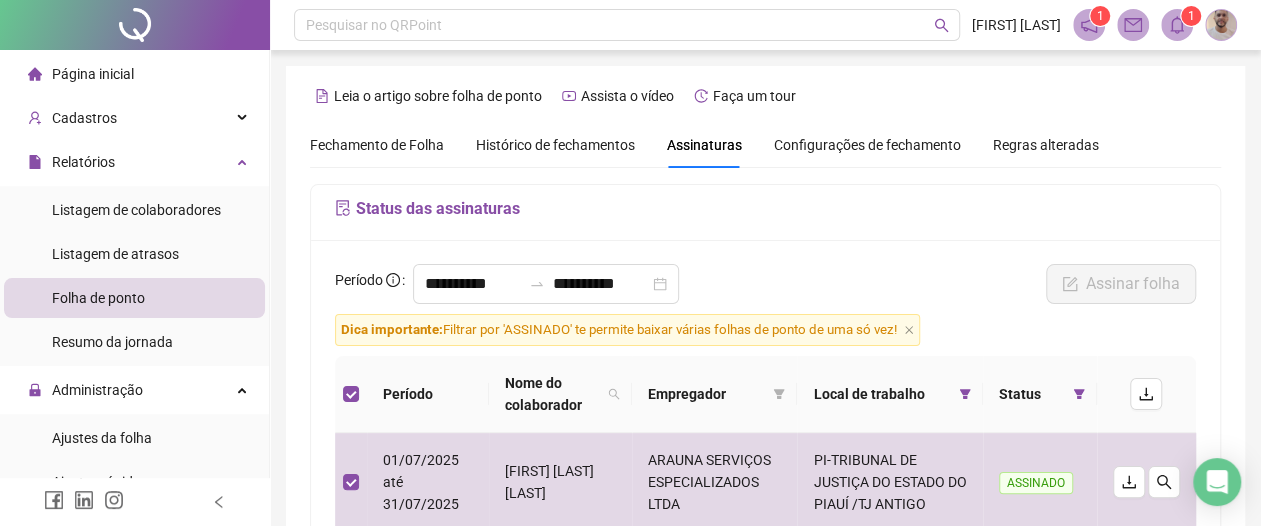 click on "1" at bounding box center (1100, 16) 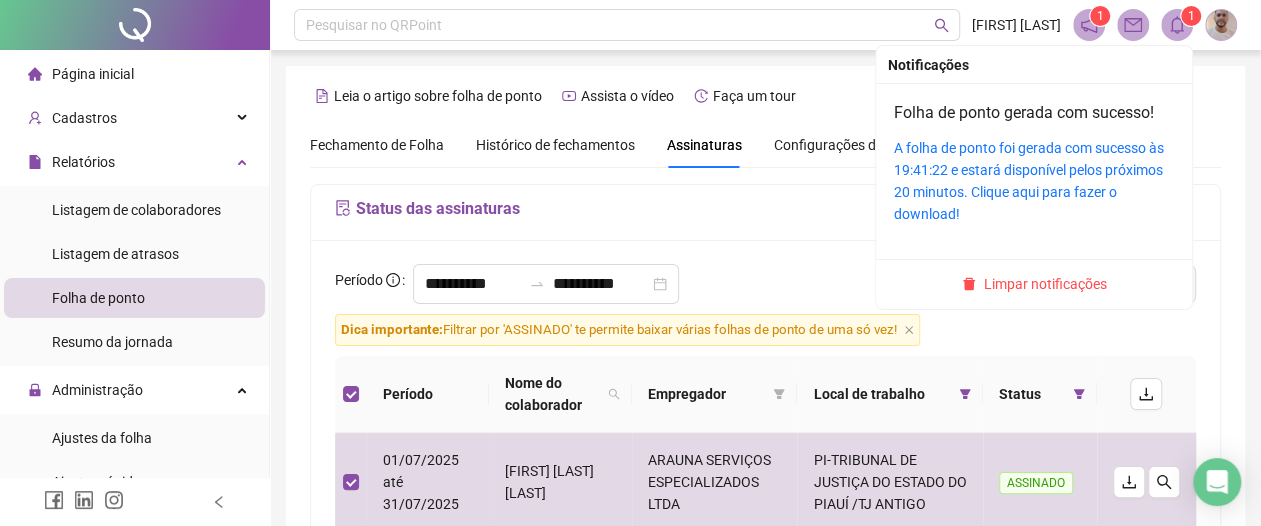 click 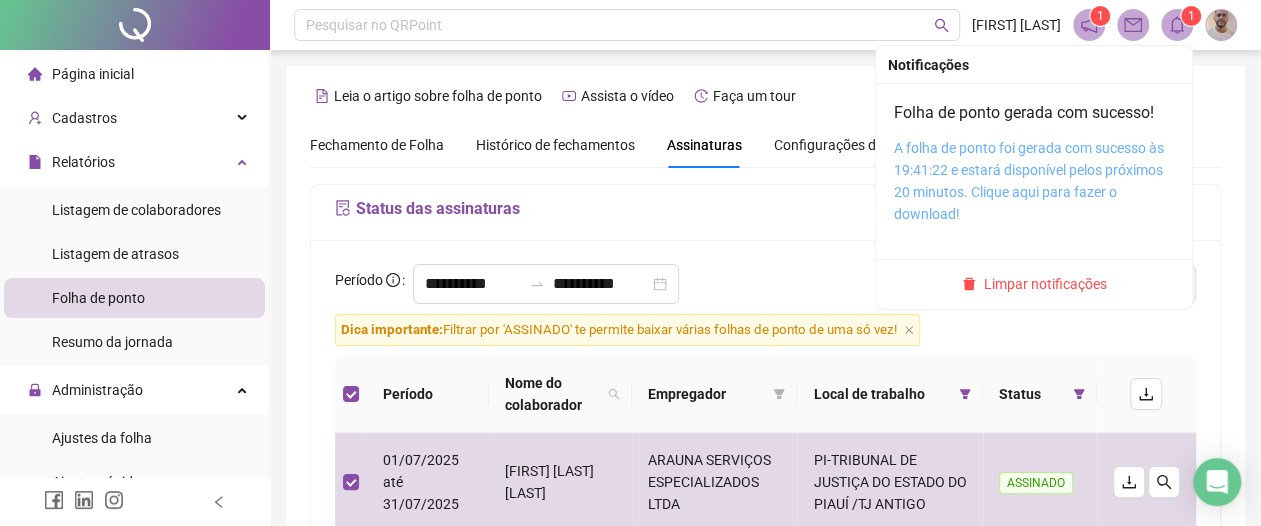click on "A folha de ponto foi gerada com sucesso às 19:41:22 e estará disponível pelos próximos 20 minutos.
Clique aqui para fazer o download!" at bounding box center (1029, 181) 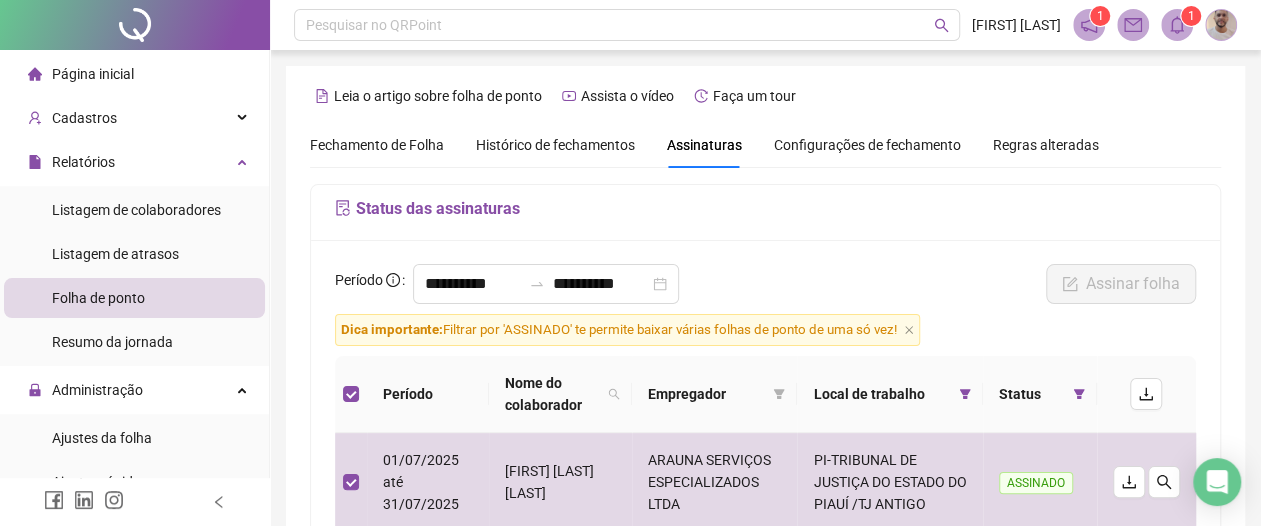 click on "Fechamento de Folha Histórico de fechamentos Assinaturas Configurações de fechamento Regras alteradas" at bounding box center [765, 145] 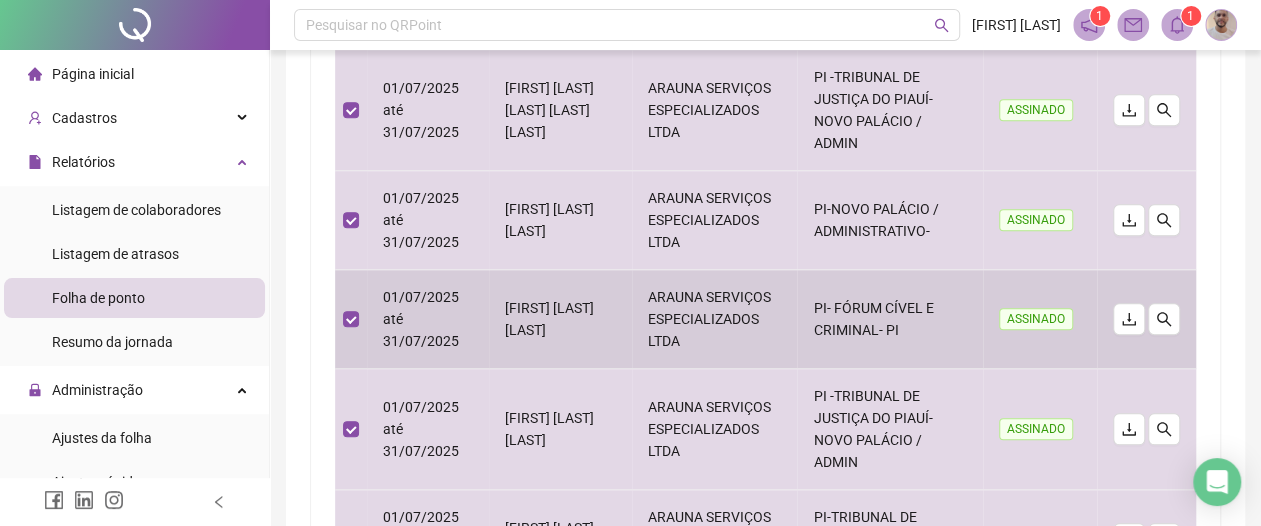 scroll, scrollTop: 1155, scrollLeft: 0, axis: vertical 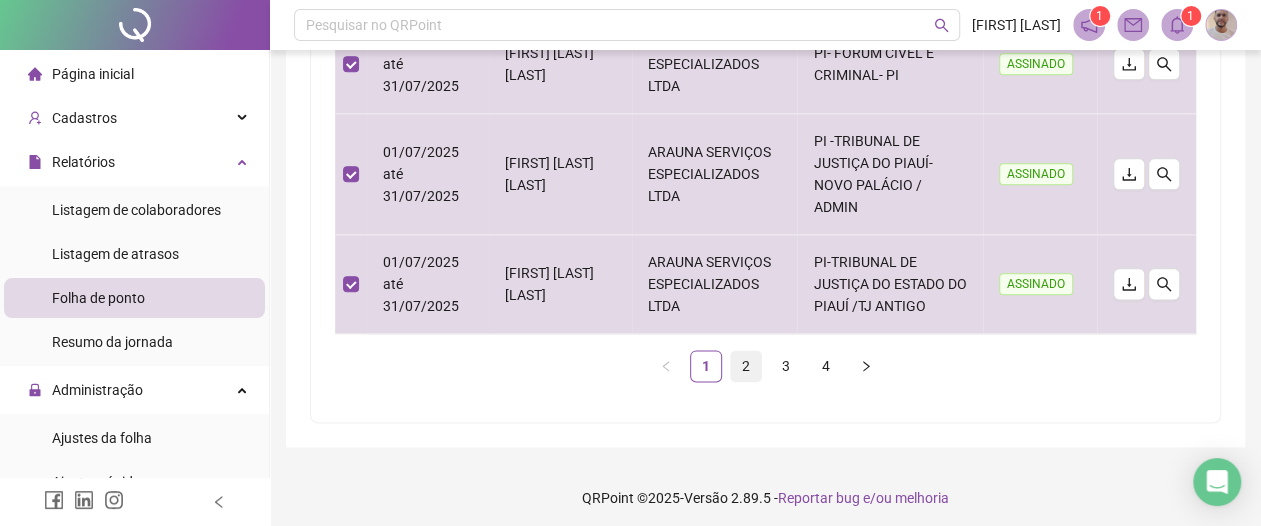 click on "2" at bounding box center [746, 366] 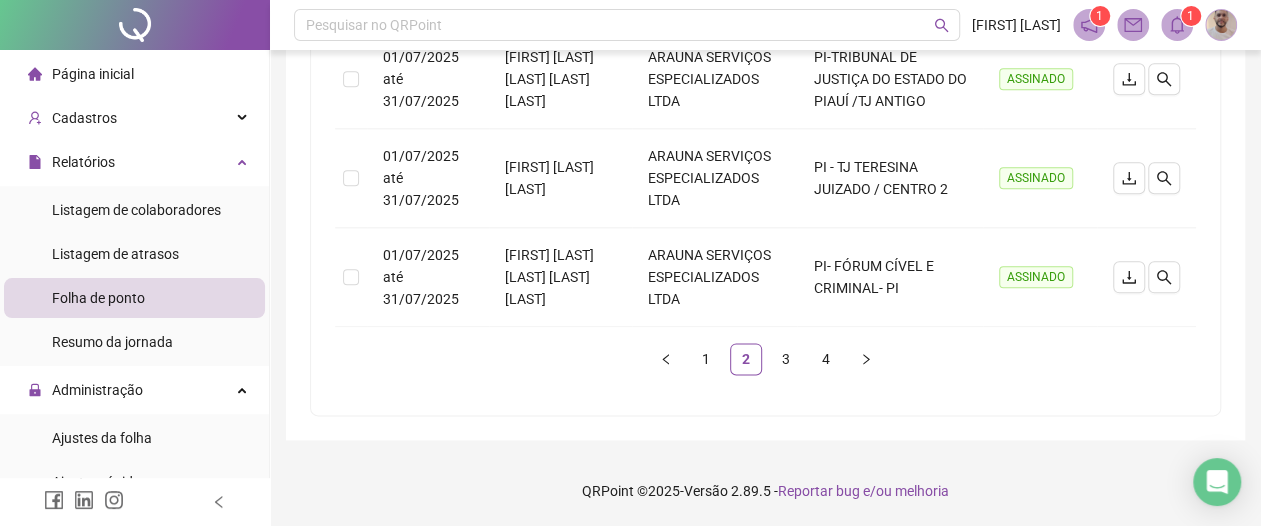 scroll, scrollTop: 0, scrollLeft: 0, axis: both 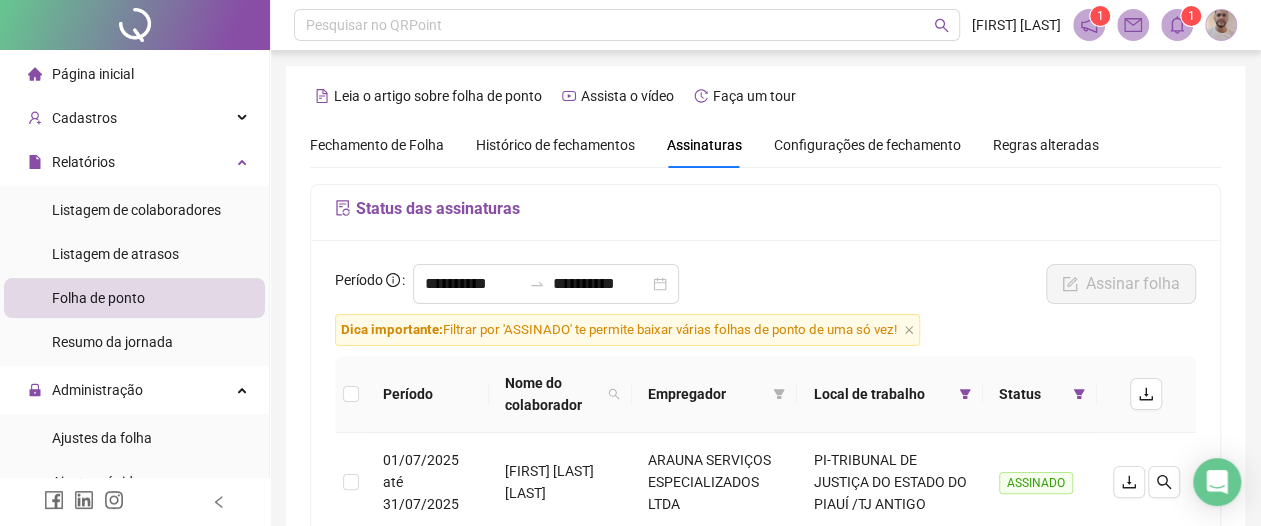 click at bounding box center [351, 394] 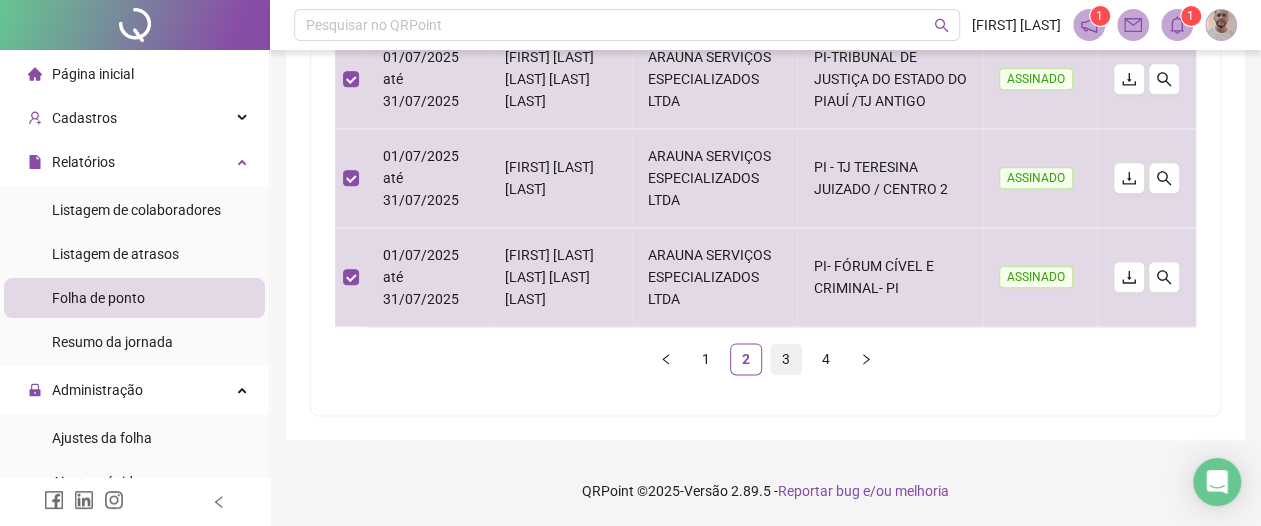 click on "3" at bounding box center [786, 359] 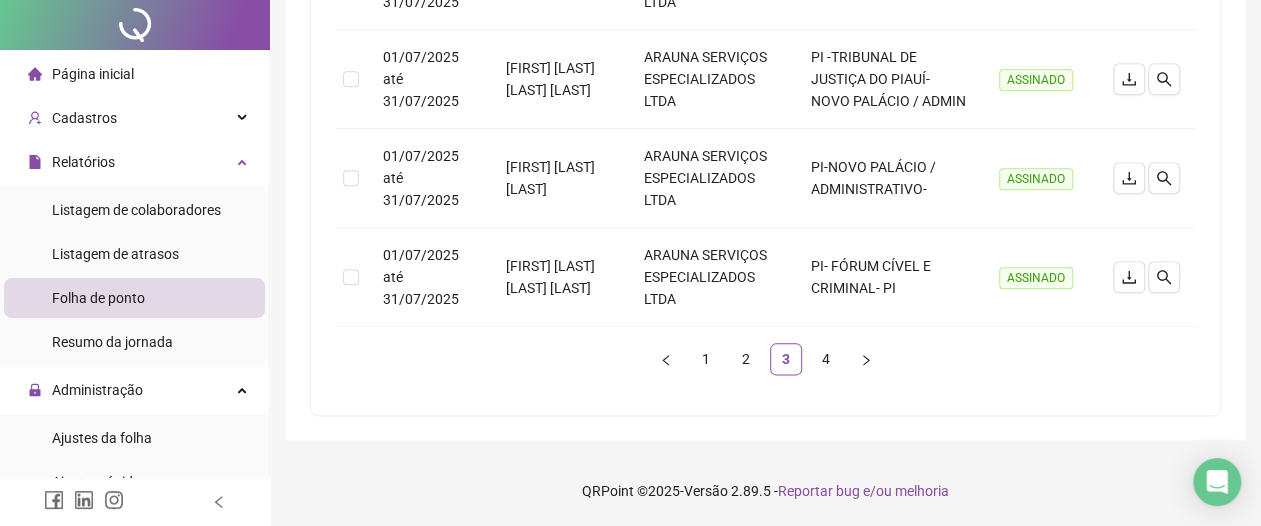 scroll, scrollTop: 0, scrollLeft: 0, axis: both 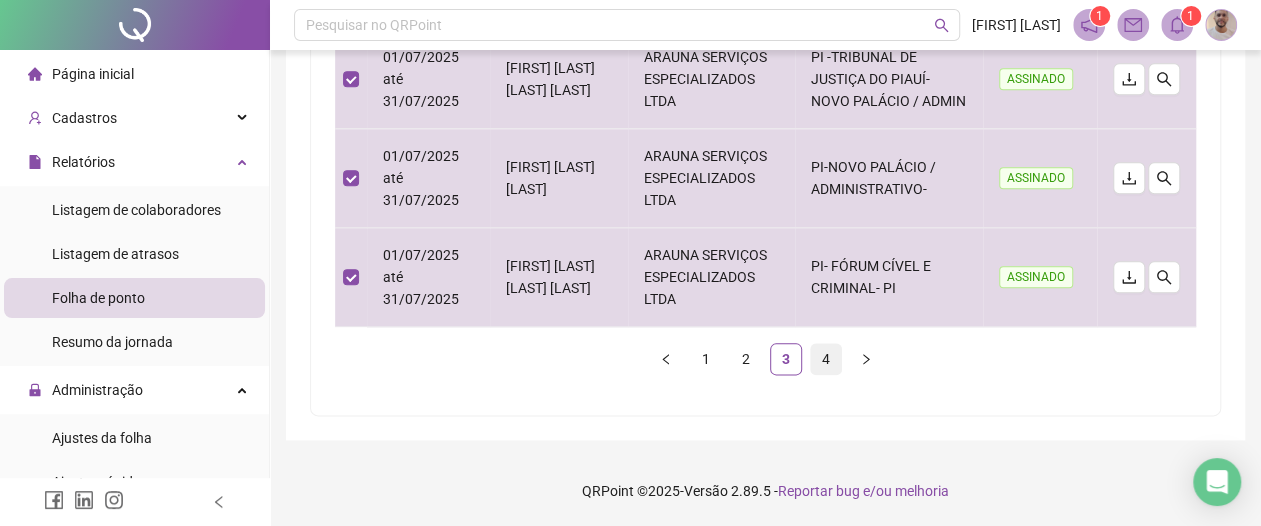 click on "4" at bounding box center (826, 359) 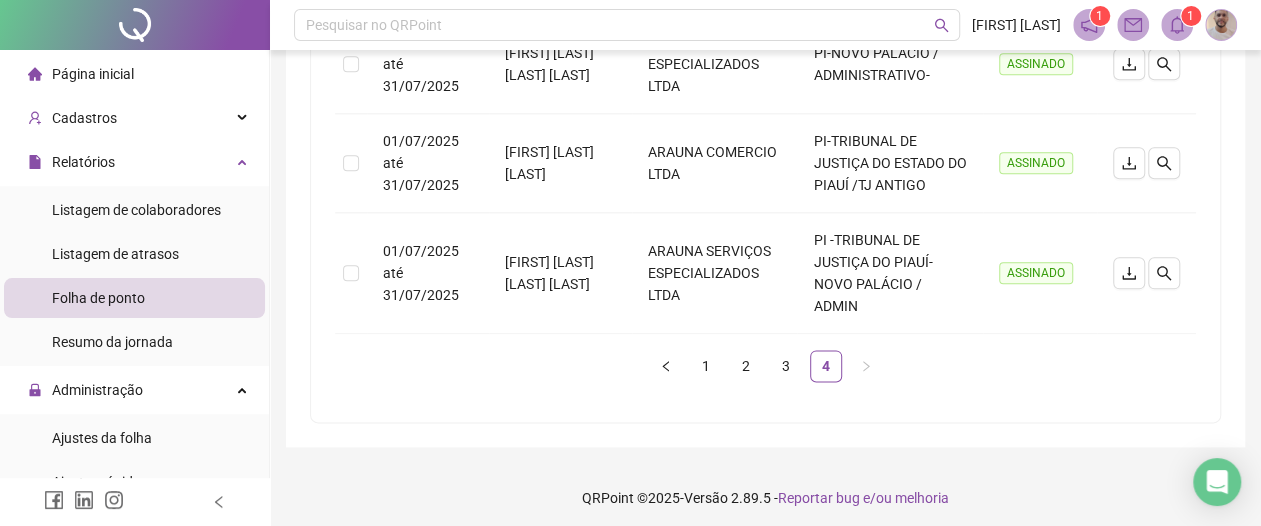 scroll, scrollTop: 0, scrollLeft: 0, axis: both 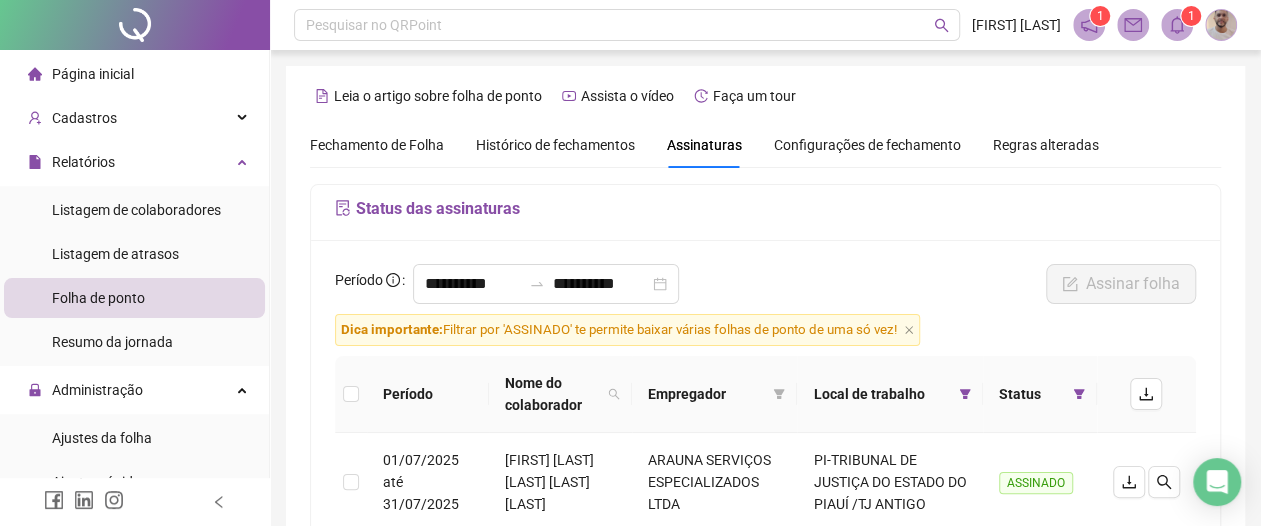 click at bounding box center [351, 394] 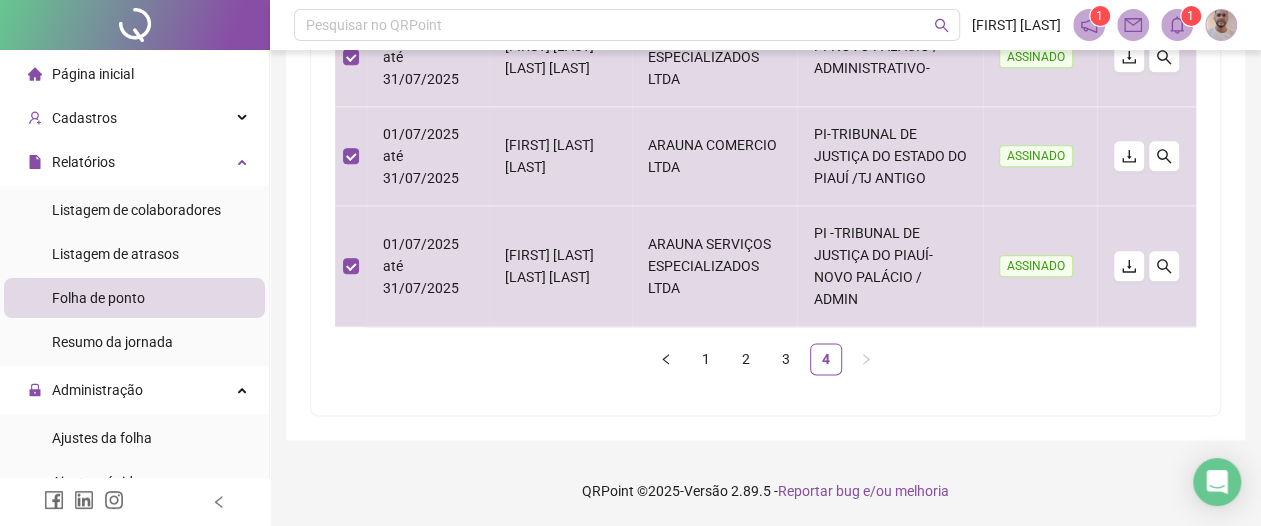 scroll, scrollTop: 0, scrollLeft: 0, axis: both 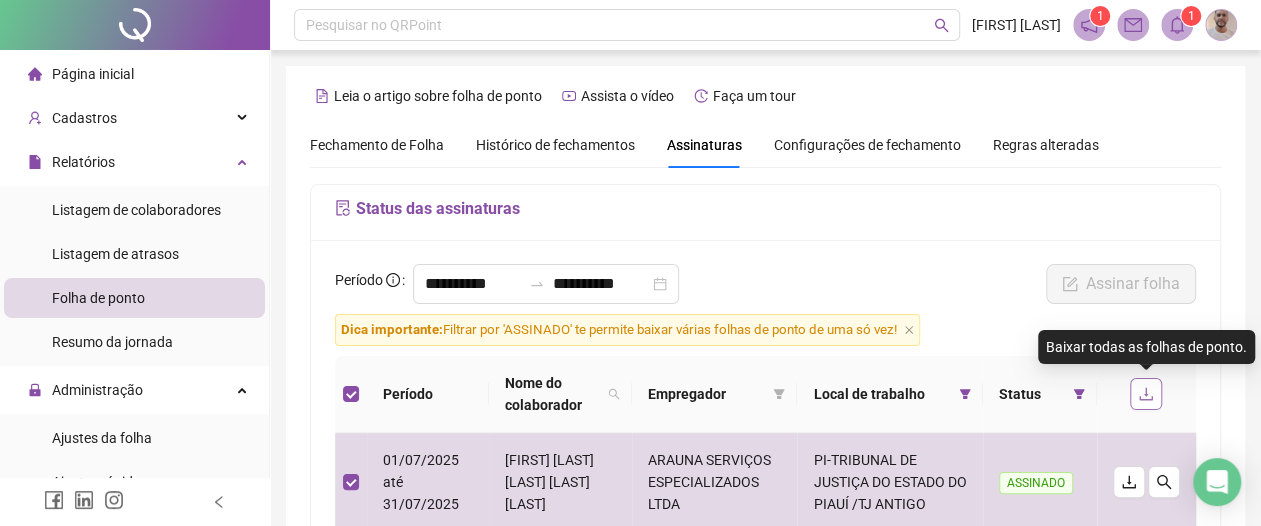 click 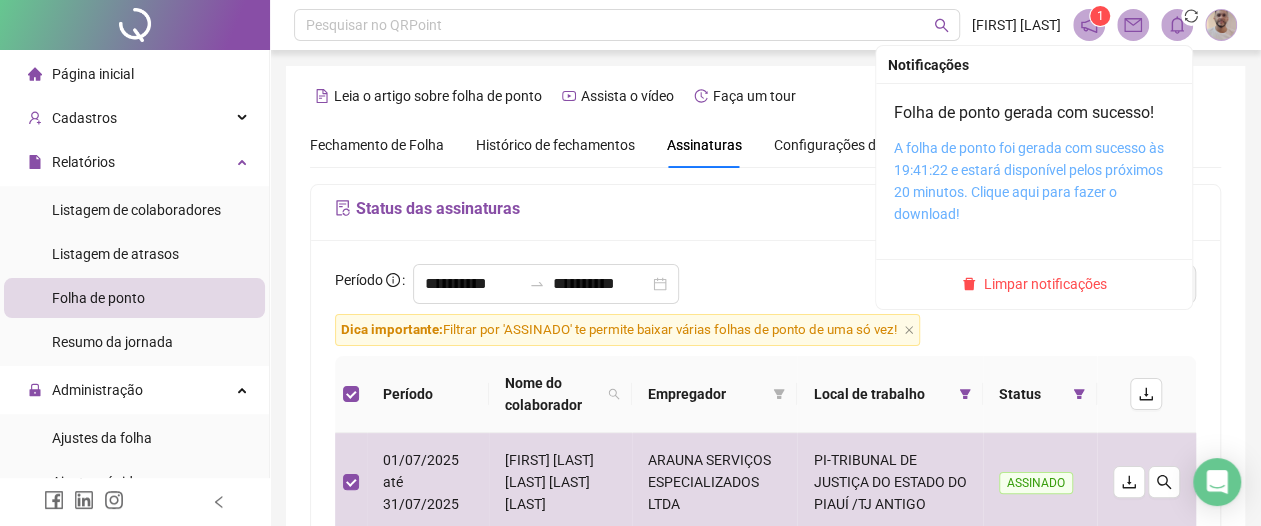 click on "A folha de ponto foi gerada com sucesso às 19:41:22 e estará disponível pelos próximos 20 minutos.
Clique aqui para fazer o download!" at bounding box center [1029, 181] 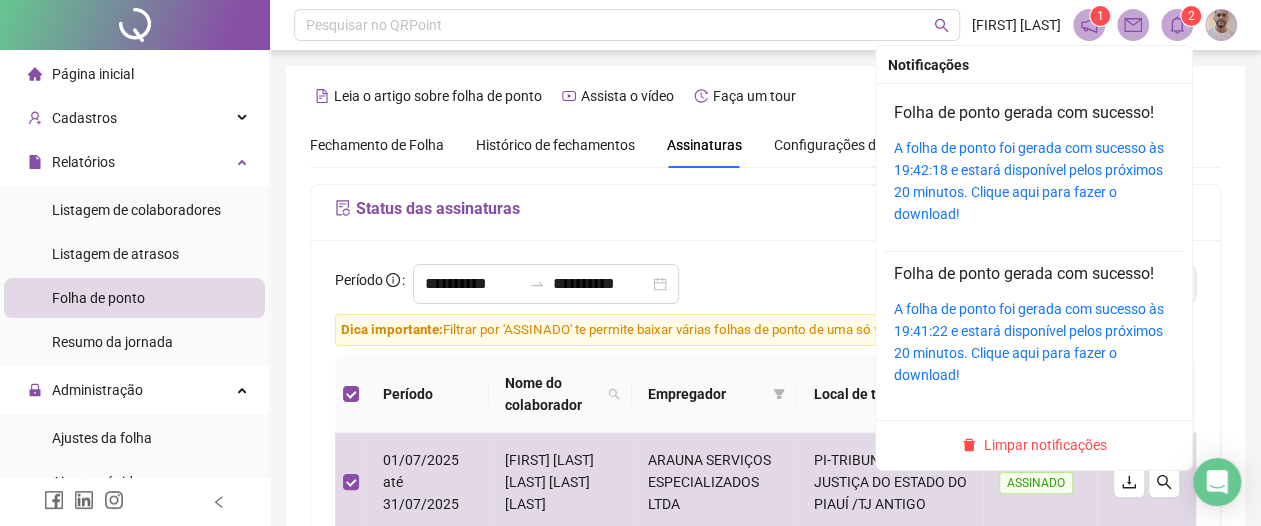 click 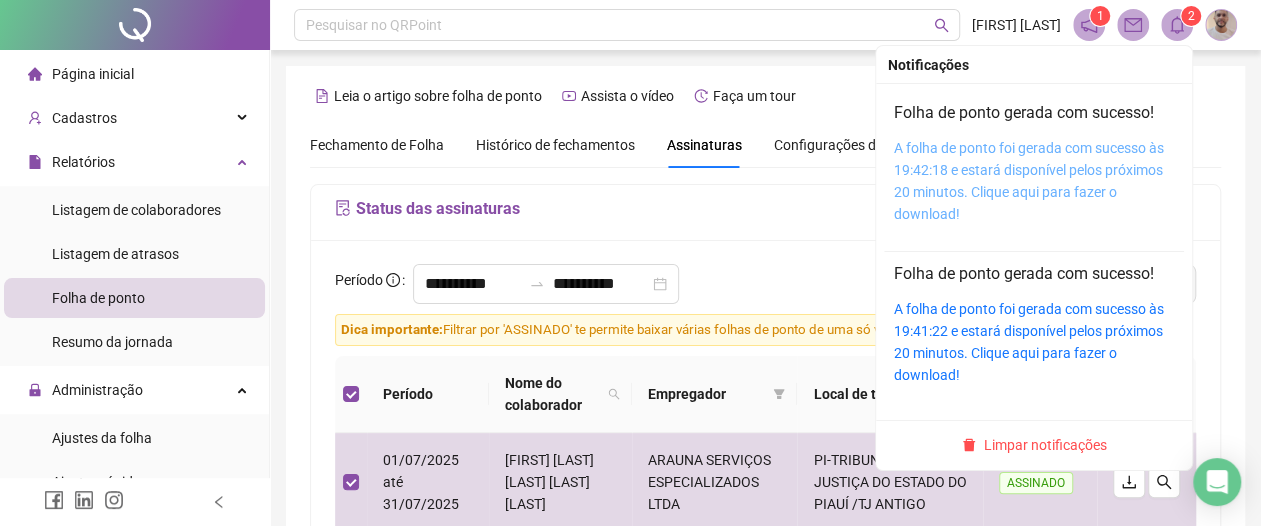 click on "A folha de ponto foi gerada com sucesso às 19:42:18 e estará disponível pelos próximos 20 minutos.
Clique aqui para fazer o download!" at bounding box center (1029, 181) 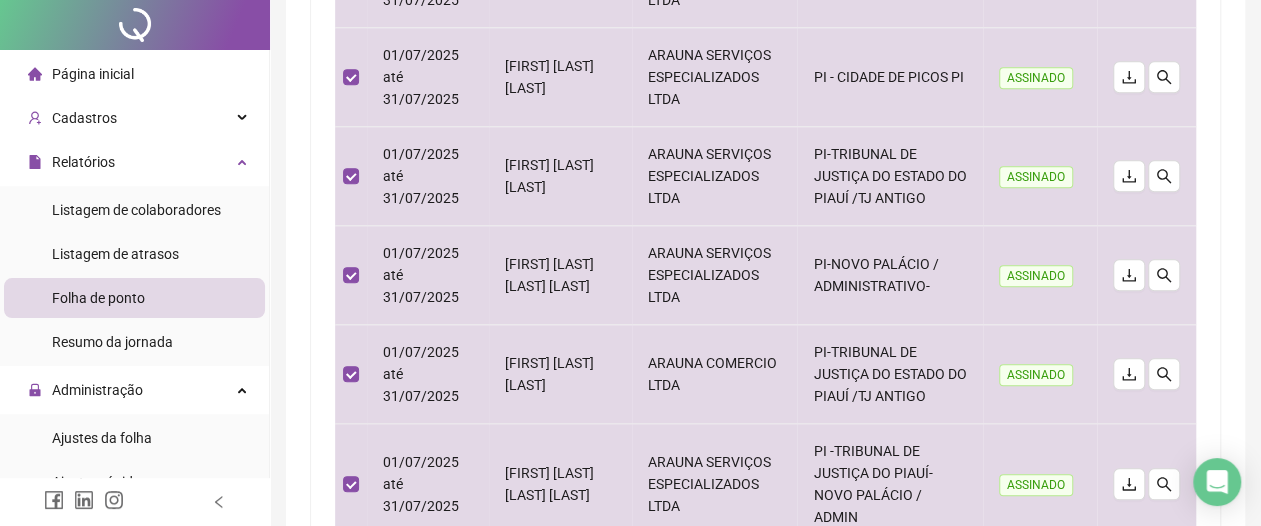 scroll, scrollTop: 1133, scrollLeft: 0, axis: vertical 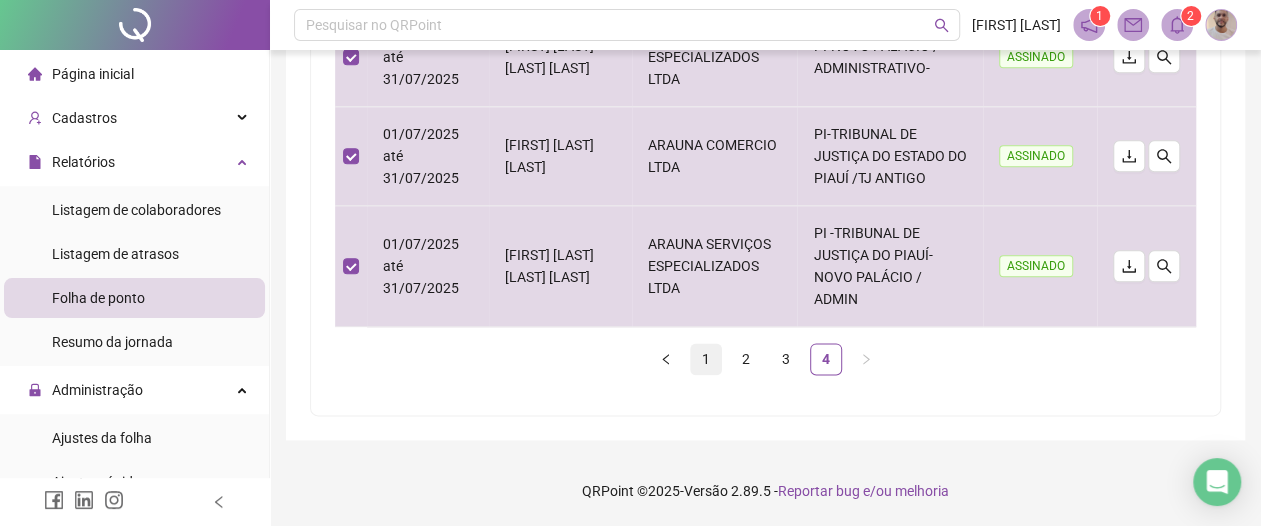 click on "1" at bounding box center (706, 359) 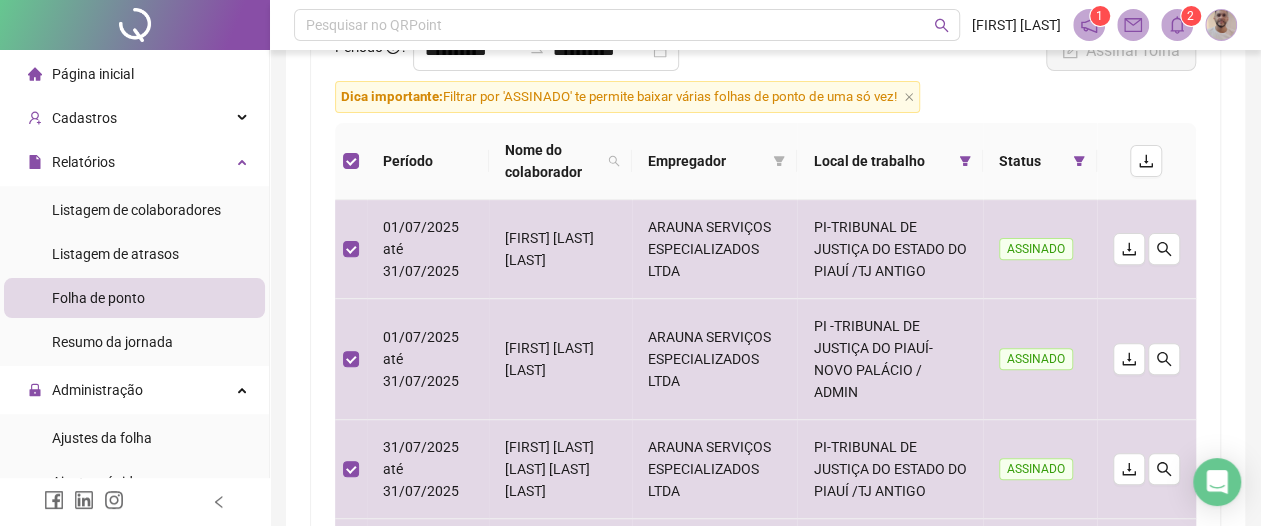 scroll, scrollTop: 0, scrollLeft: 0, axis: both 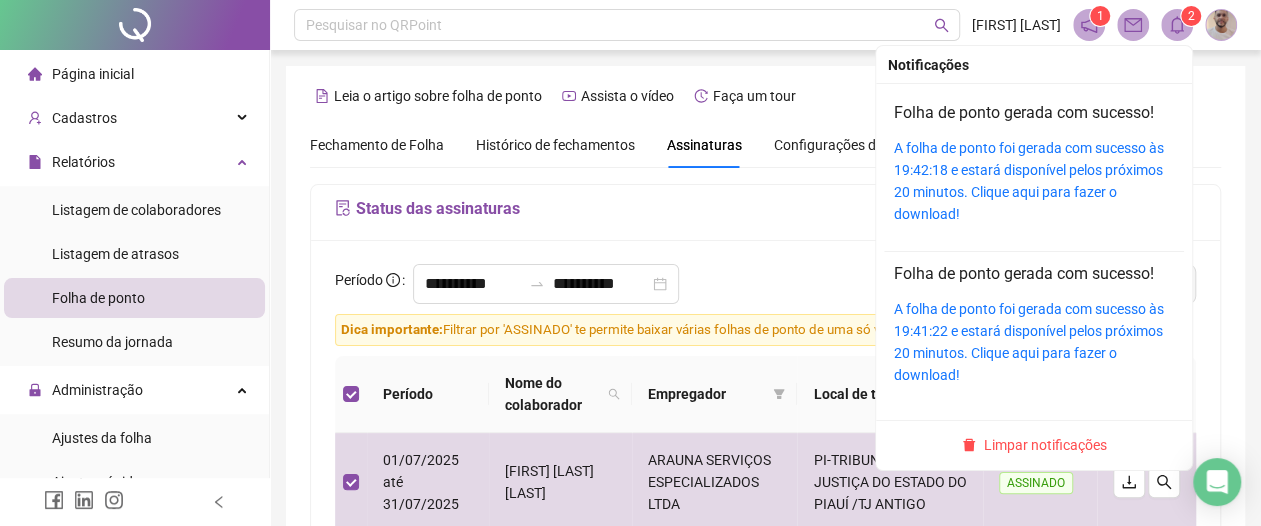 click 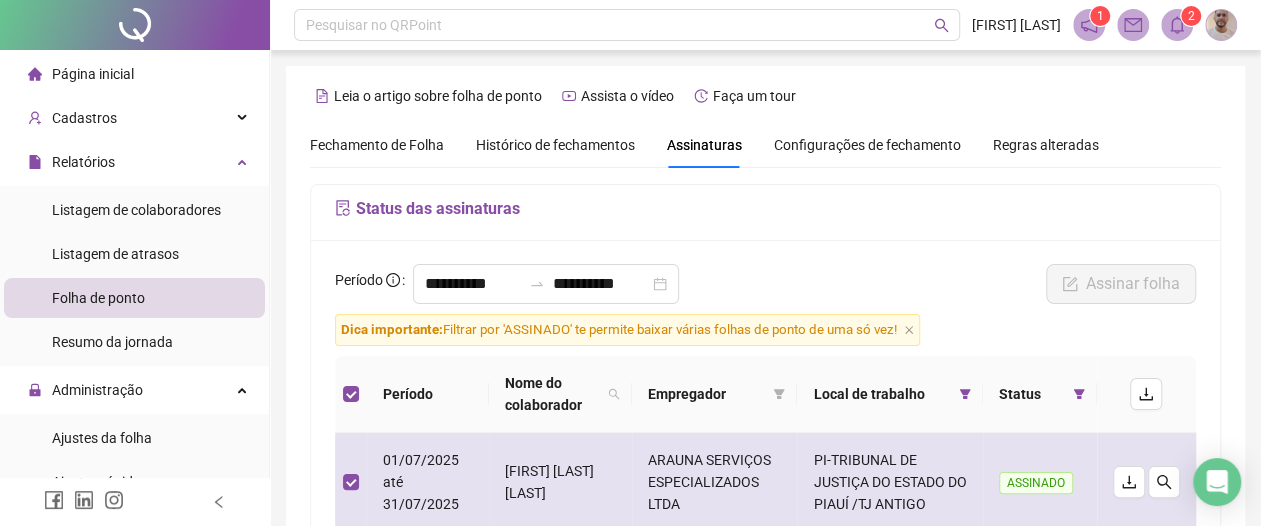 click on "ASSINADO" at bounding box center [1040, 482] 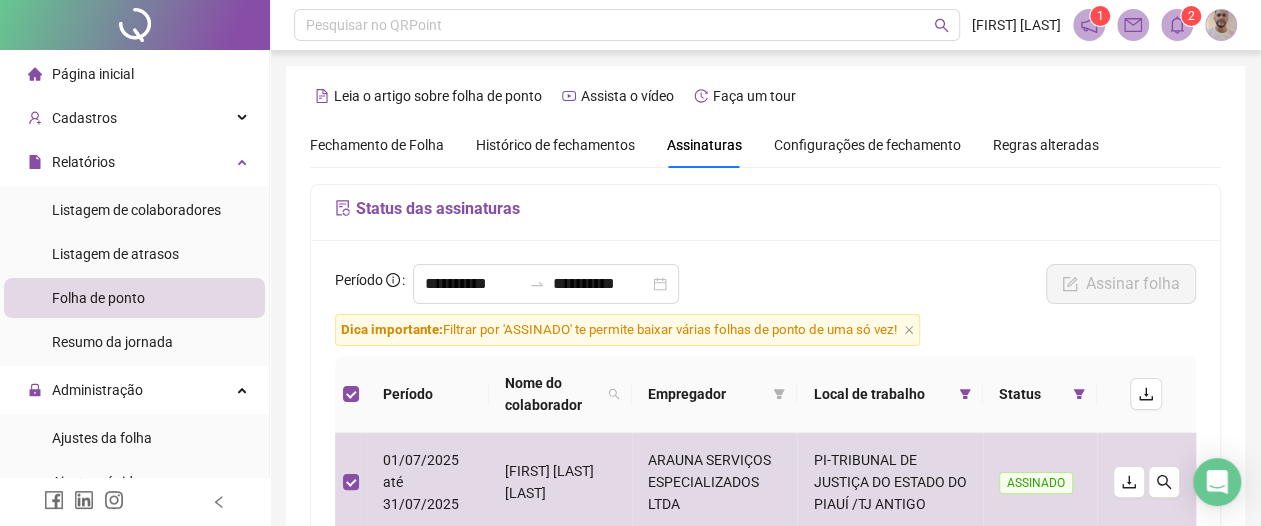 click 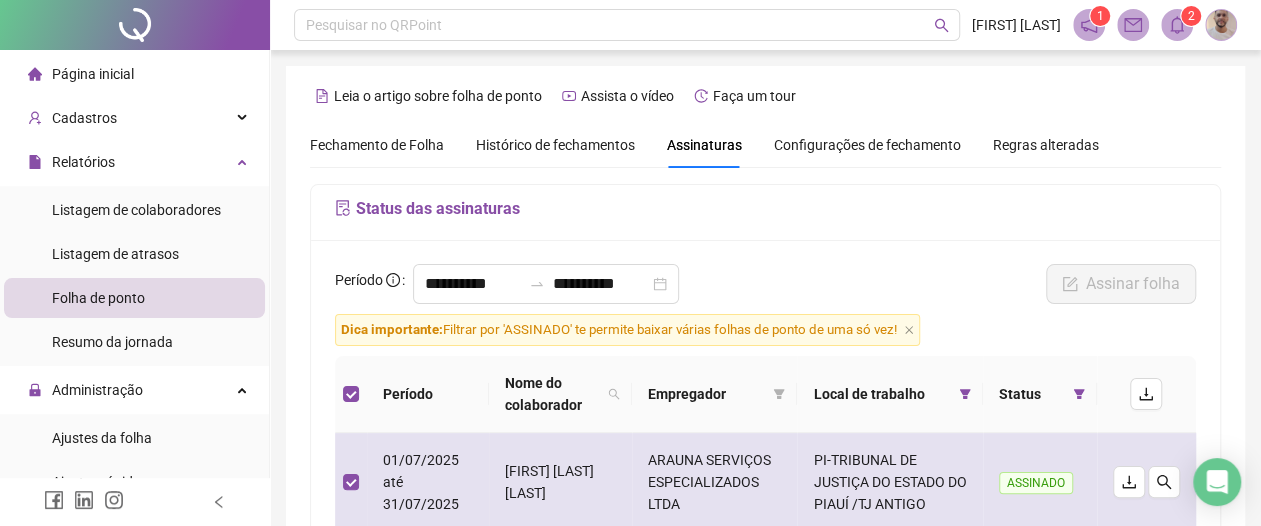 click on "ASSINADO" at bounding box center (1040, 482) 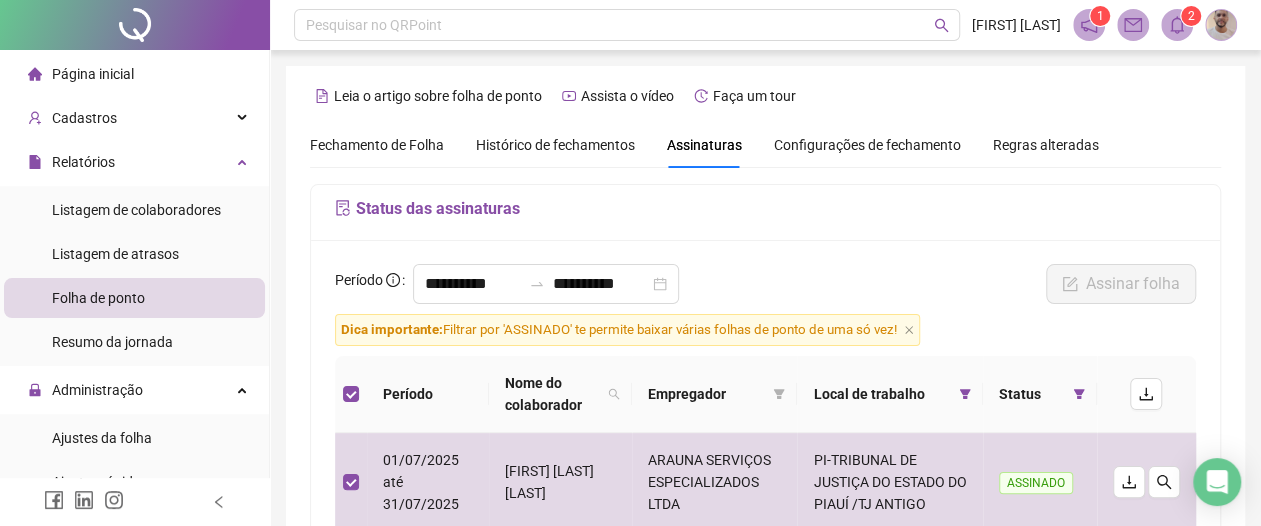 click 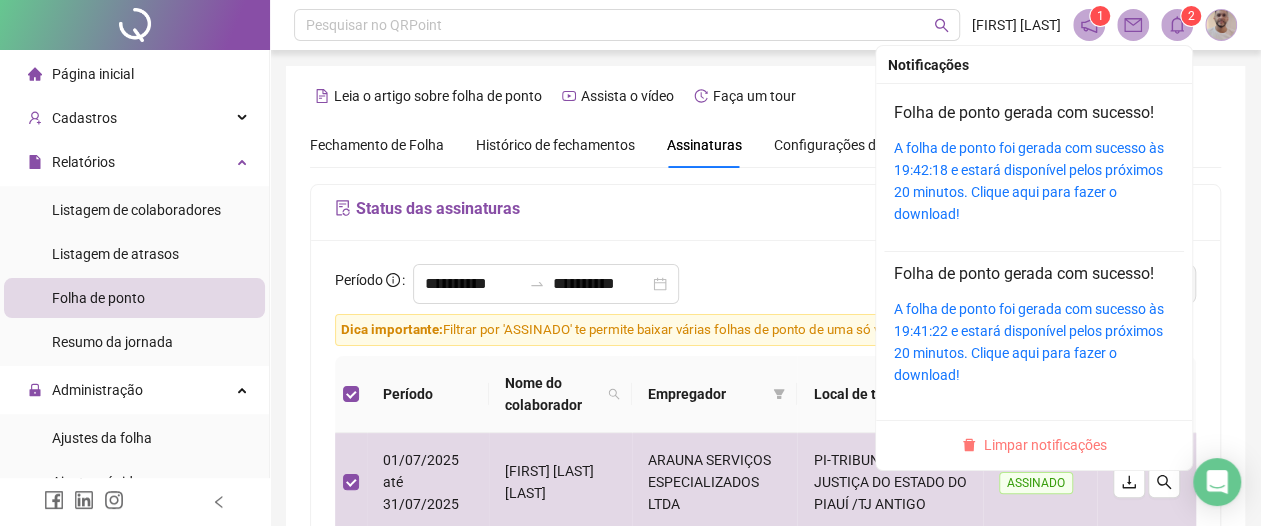 click on "Limpar notificações" at bounding box center (1045, 445) 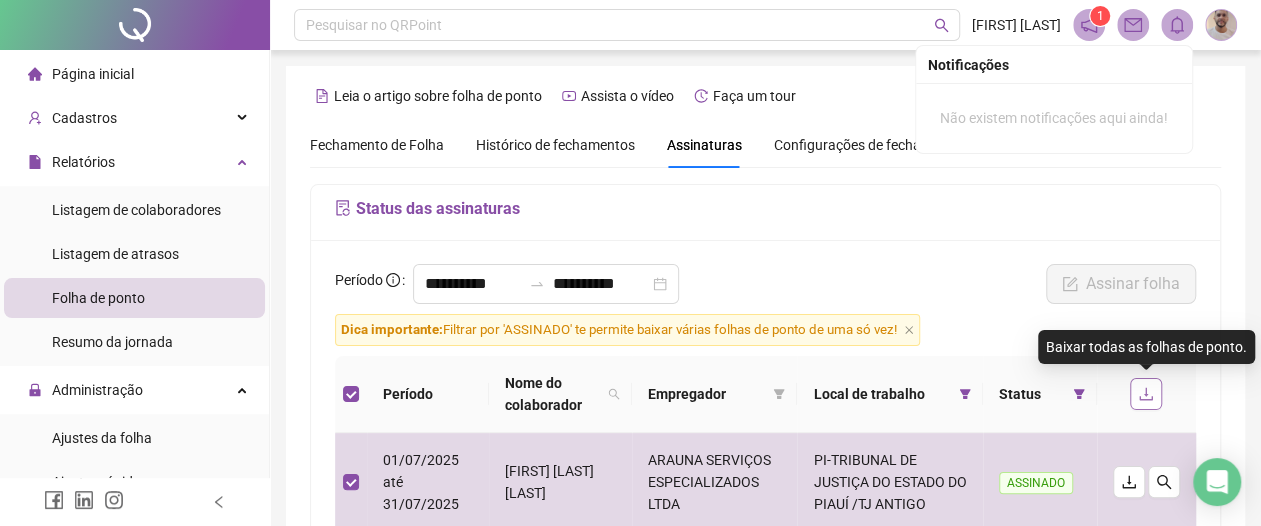 click 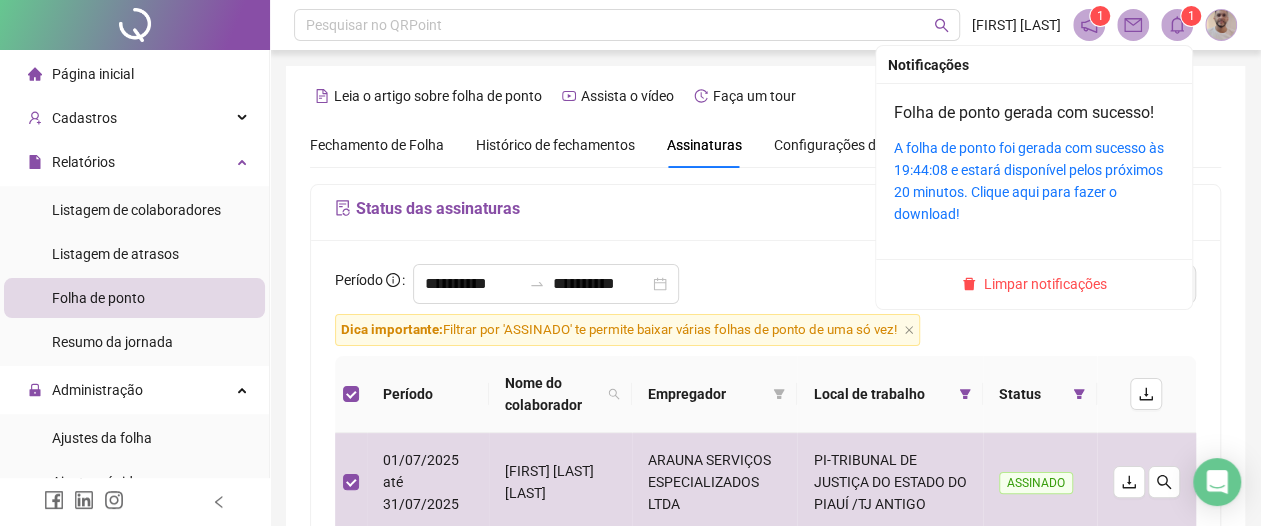 click 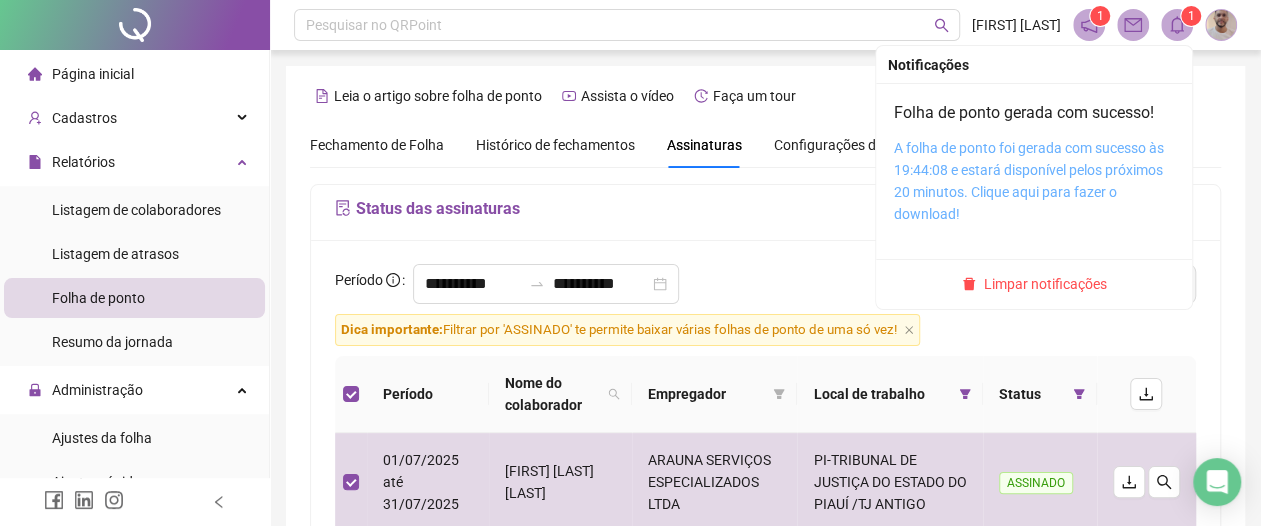 click on "A folha de ponto foi gerada com sucesso às 19:44:08 e estará disponível pelos próximos 20 minutos.
Clique aqui para fazer o download!" at bounding box center (1029, 181) 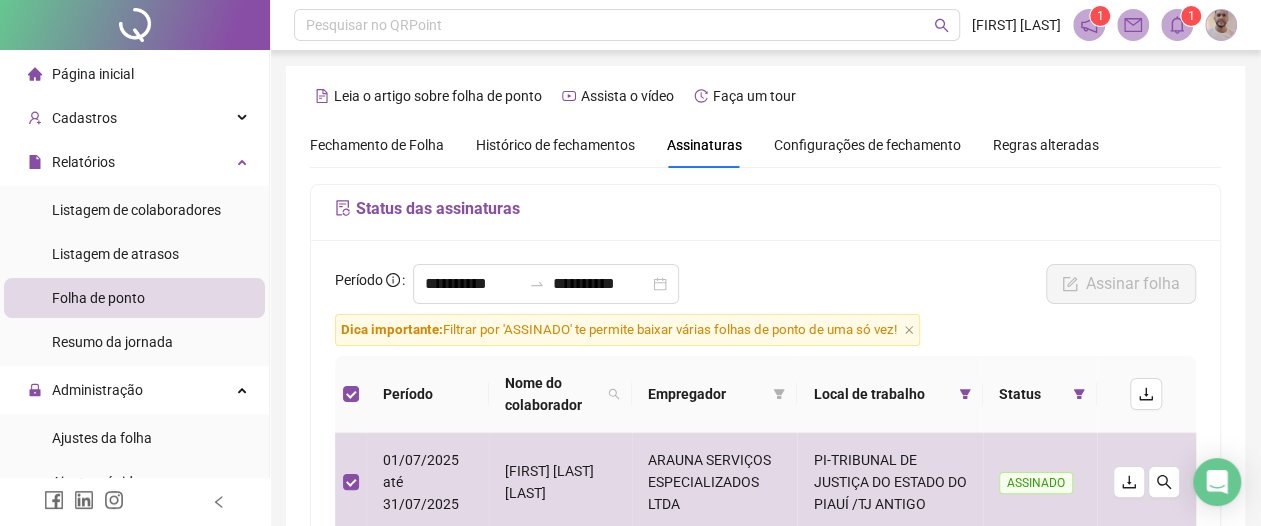 click on "Leia o artigo sobre folha de ponto Assista o vídeo Faça um tour" at bounding box center [765, 96] 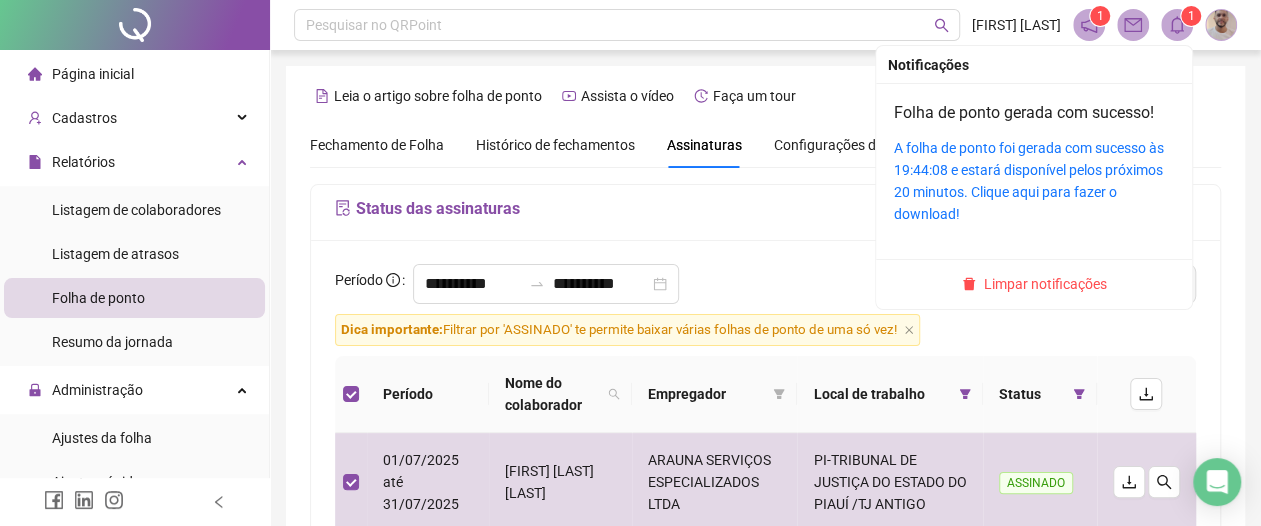 click 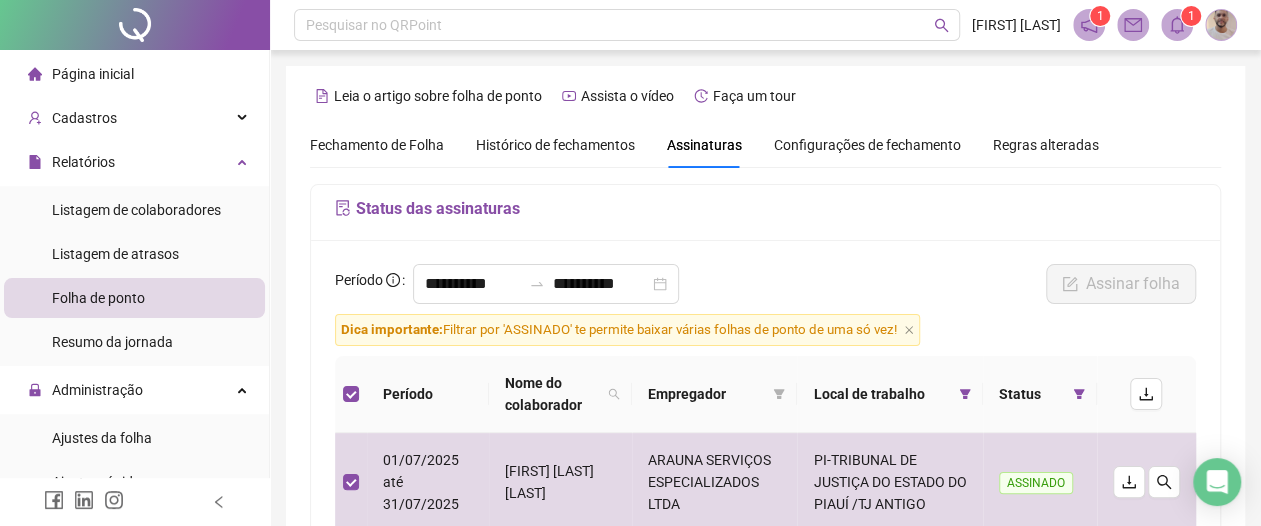 click on "1" at bounding box center [1100, 16] 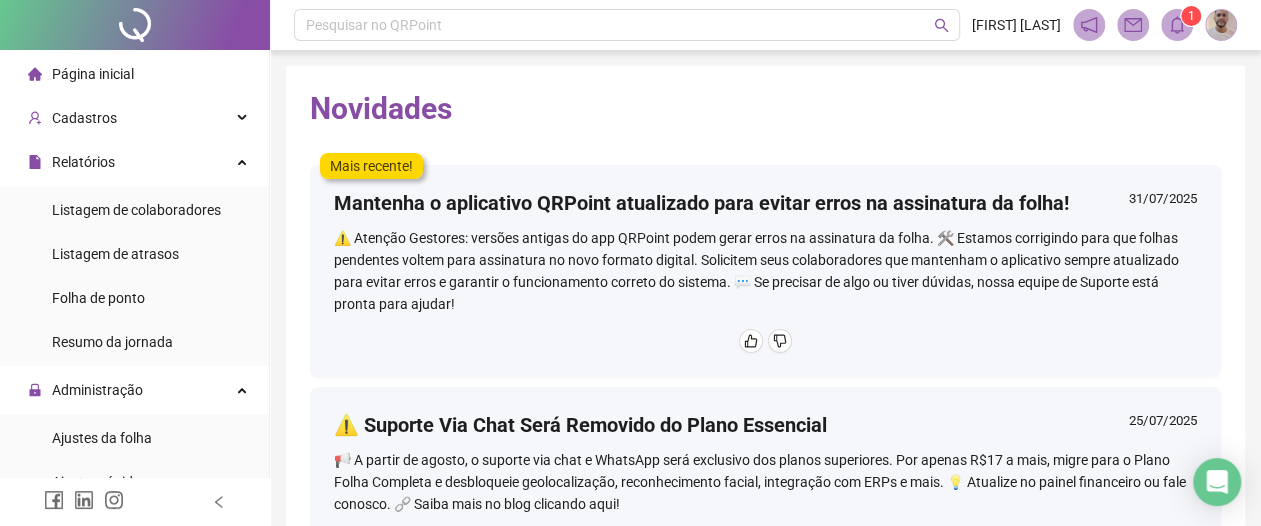 click on "1" at bounding box center [1191, 16] 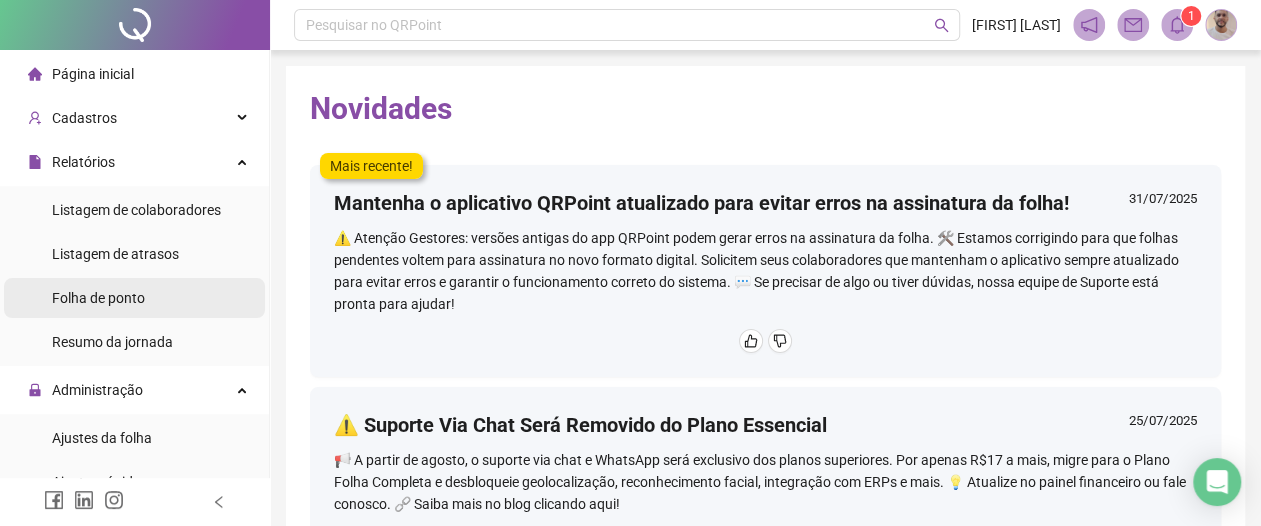 click on "Folha de ponto" at bounding box center (98, 298) 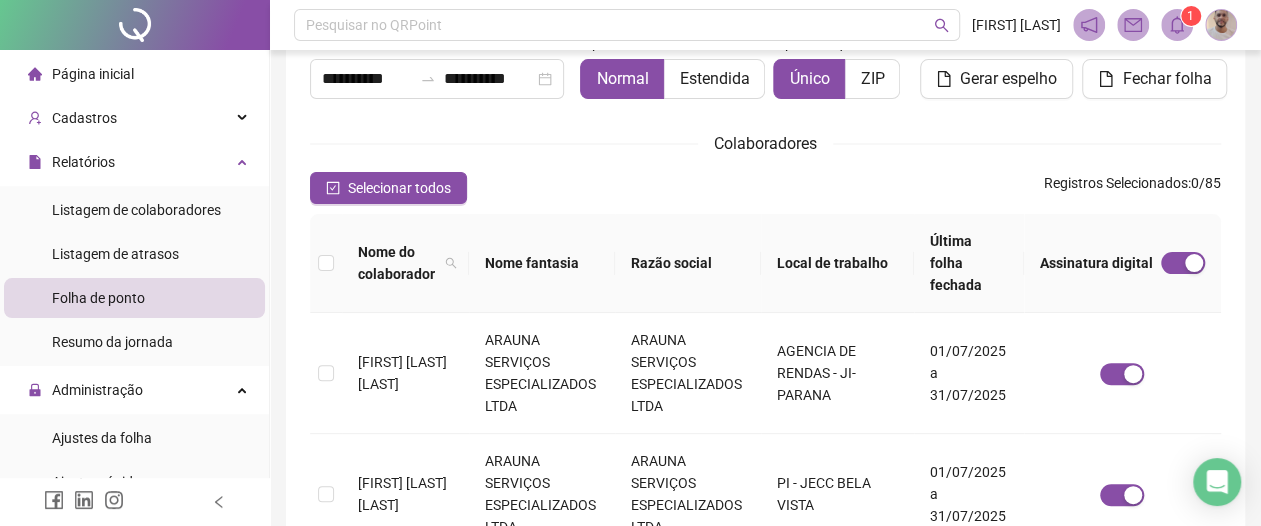 scroll, scrollTop: 0, scrollLeft: 0, axis: both 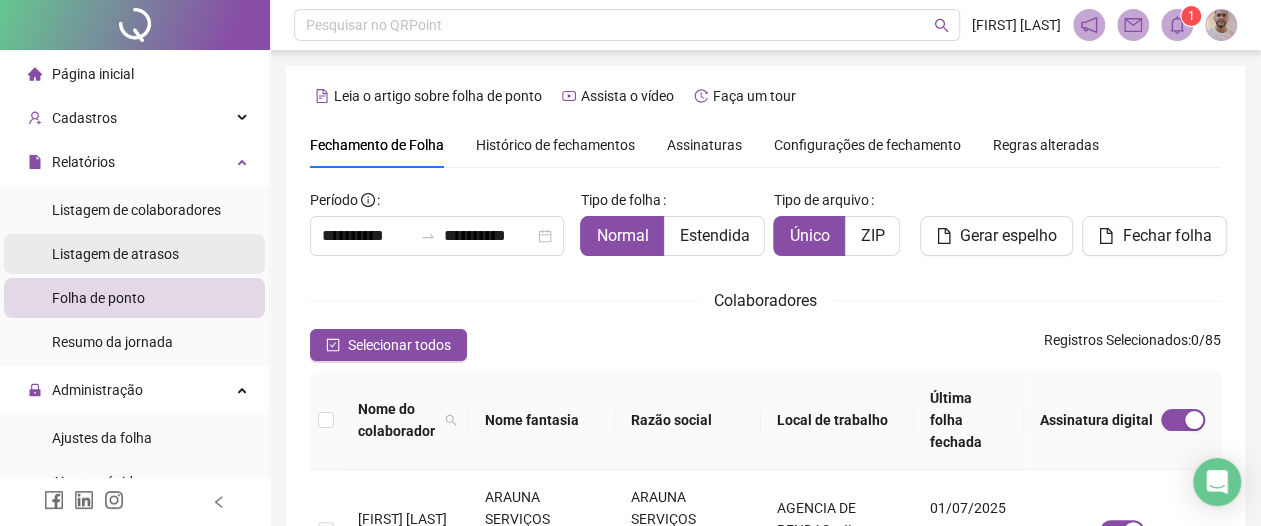 click on "Listagem de atrasos" at bounding box center (115, 254) 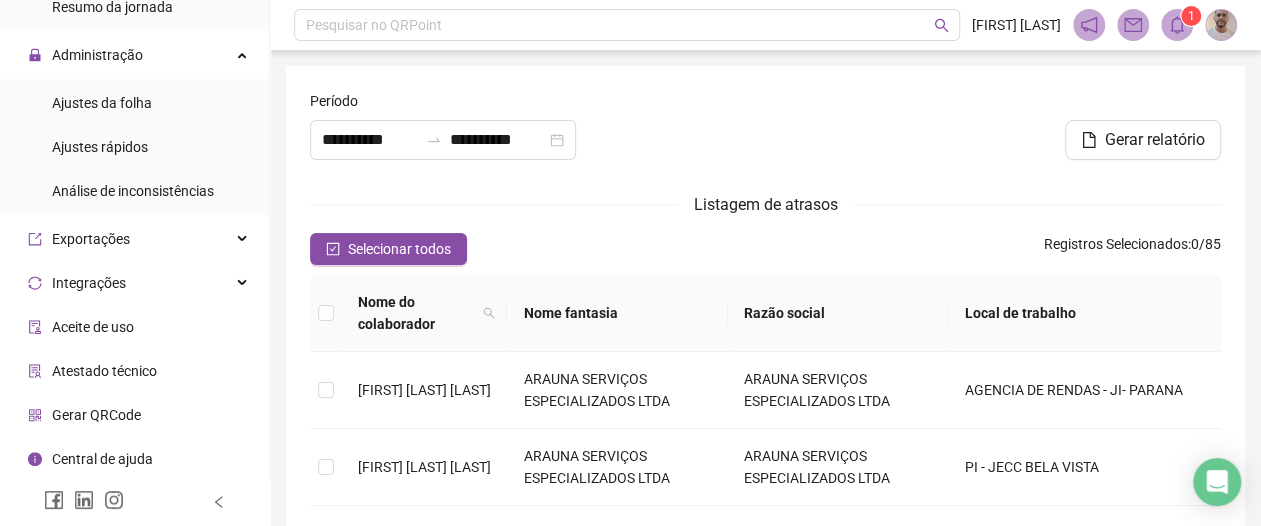 scroll, scrollTop: 0, scrollLeft: 0, axis: both 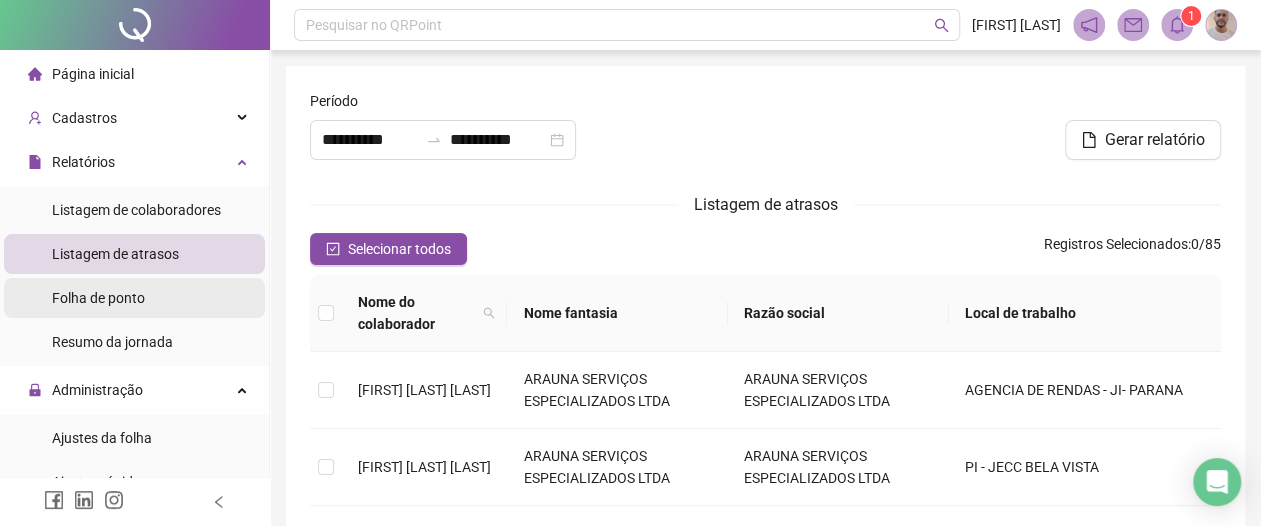 click on "Folha de ponto" at bounding box center [98, 298] 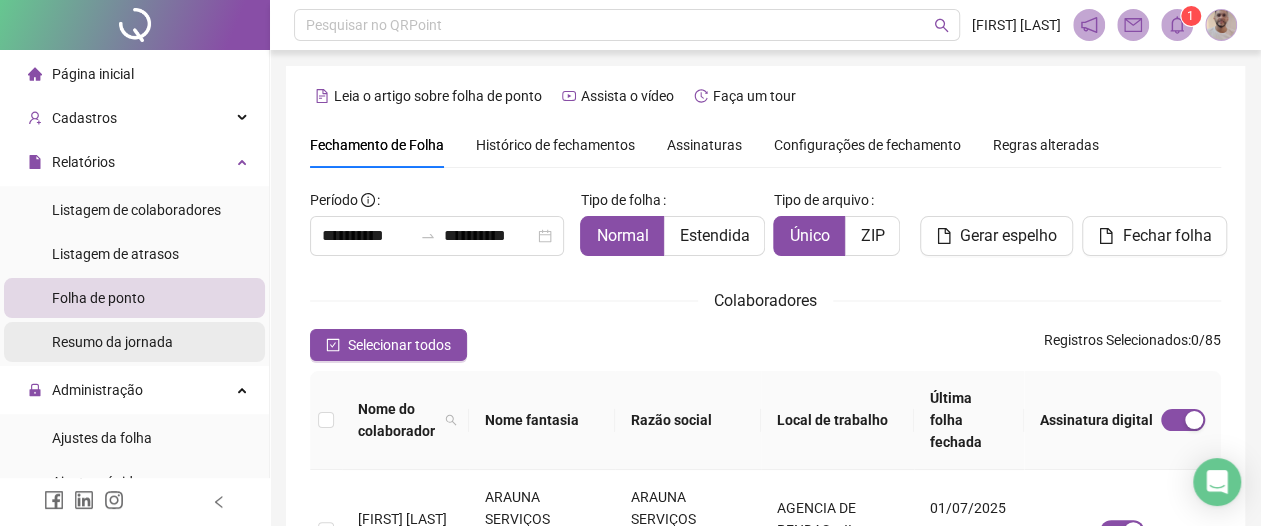 scroll, scrollTop: 157, scrollLeft: 0, axis: vertical 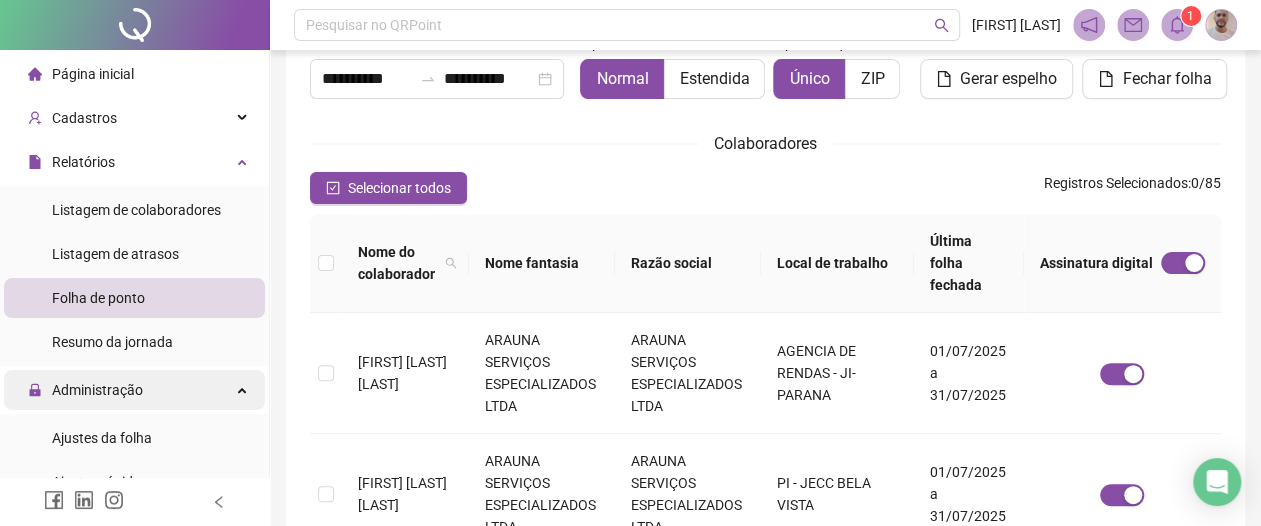 click on "Administração" at bounding box center [97, 390] 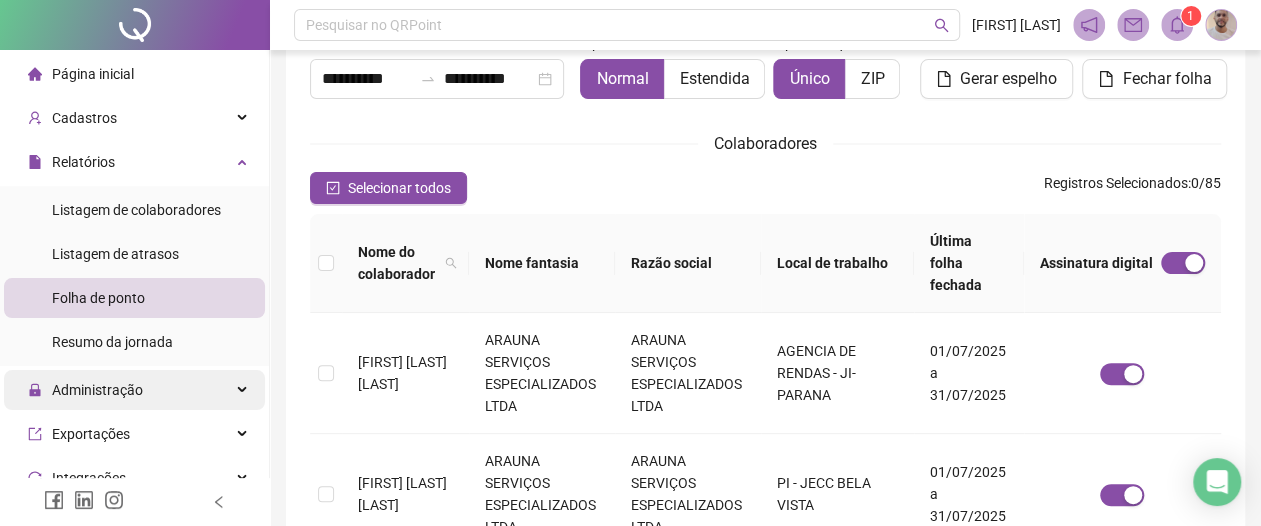 click on "Administração" at bounding box center [97, 390] 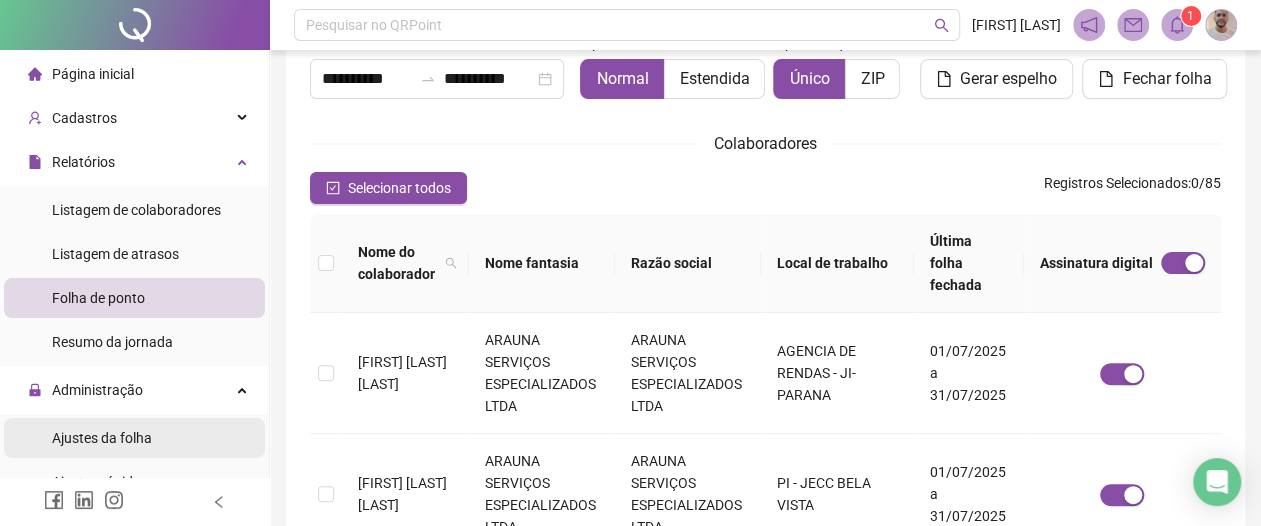click on "Ajustes da folha" at bounding box center [102, 438] 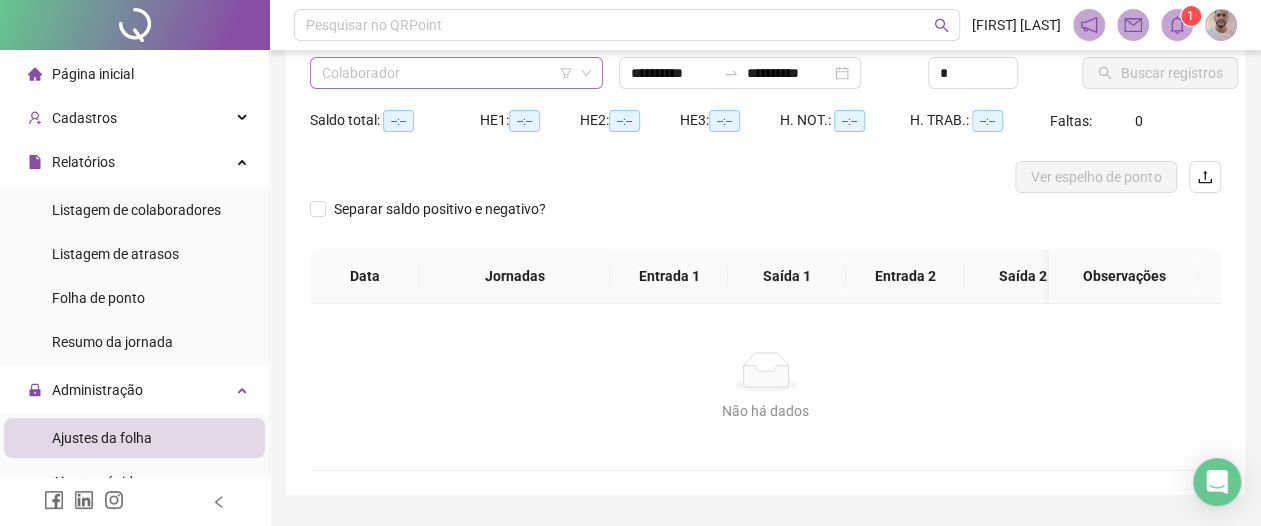 click at bounding box center [447, 73] 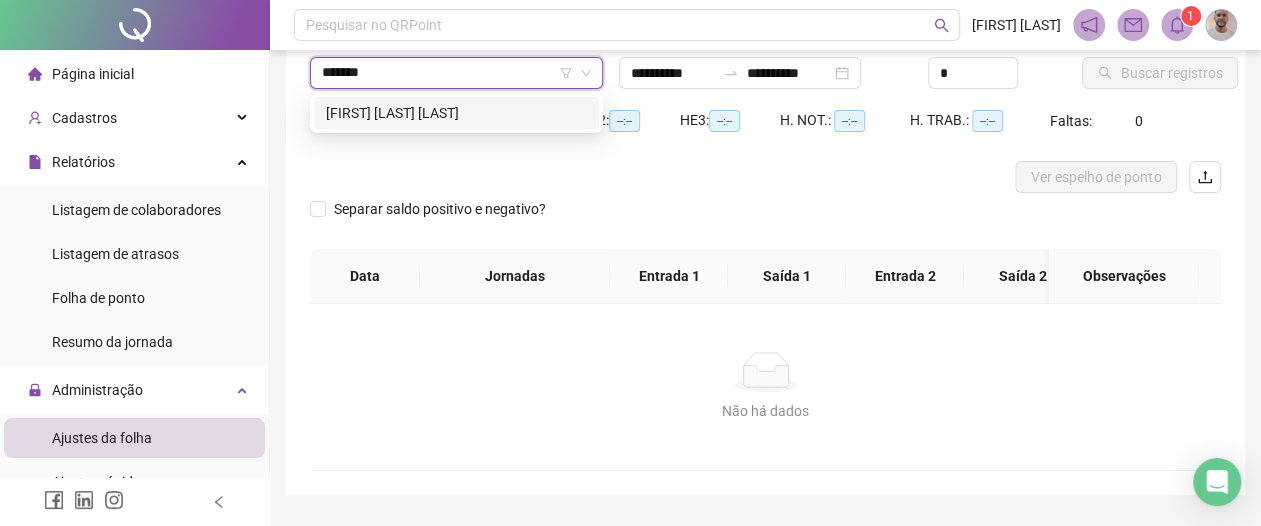 type on "*******" 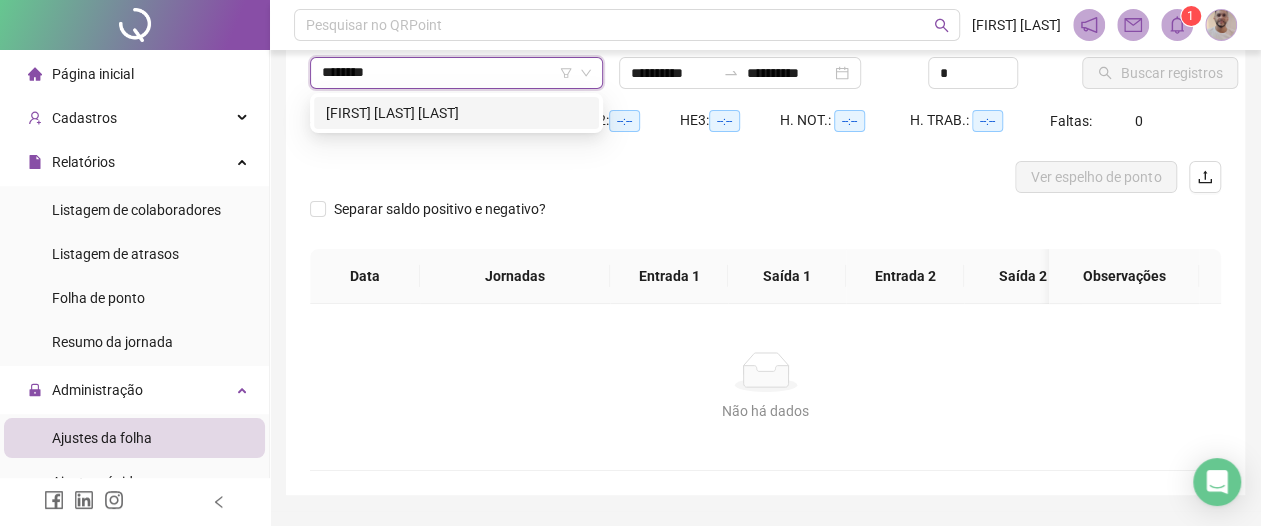 type 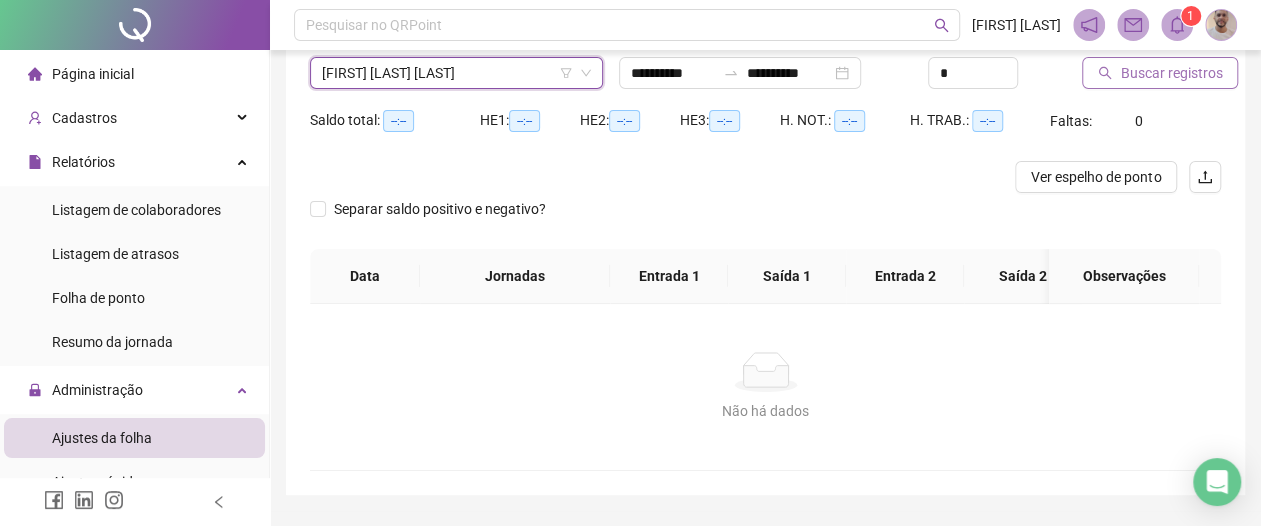 click on "Buscar registros" at bounding box center (1171, 73) 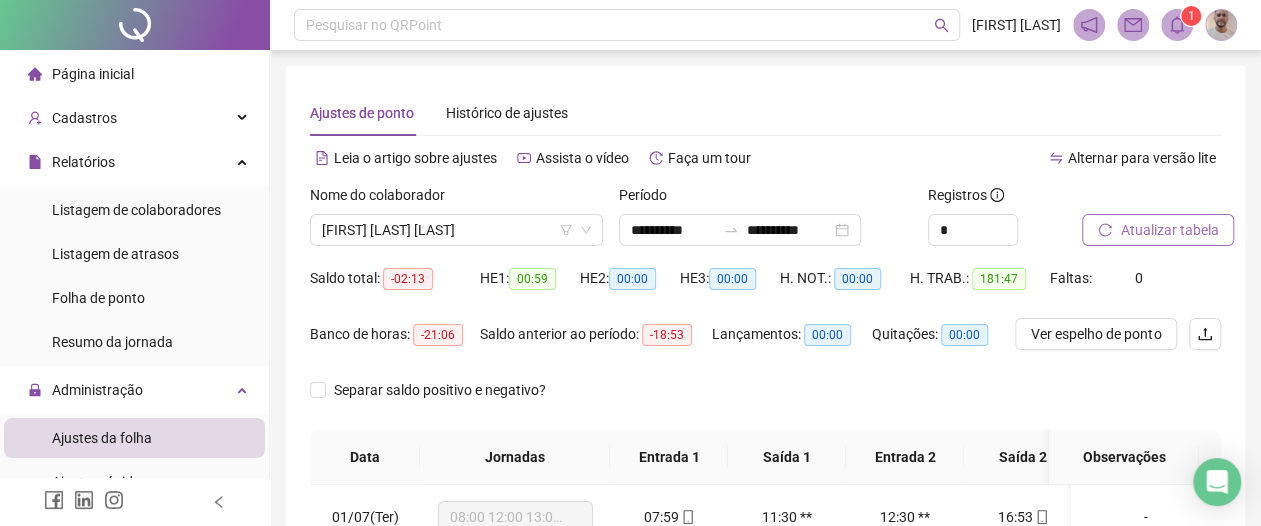 scroll, scrollTop: 494, scrollLeft: 0, axis: vertical 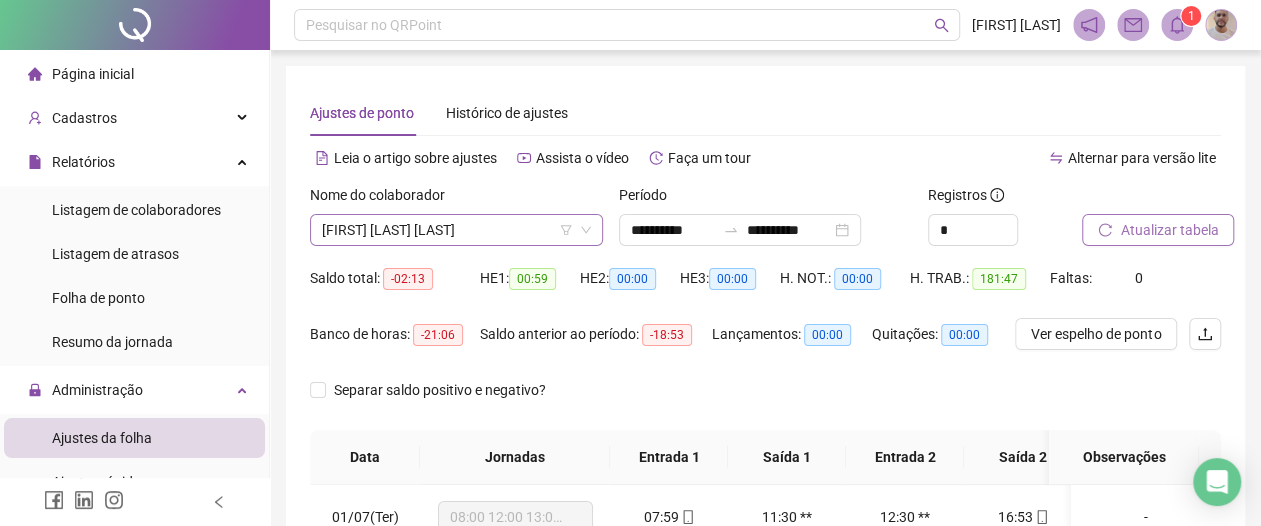 click at bounding box center (447, 230) 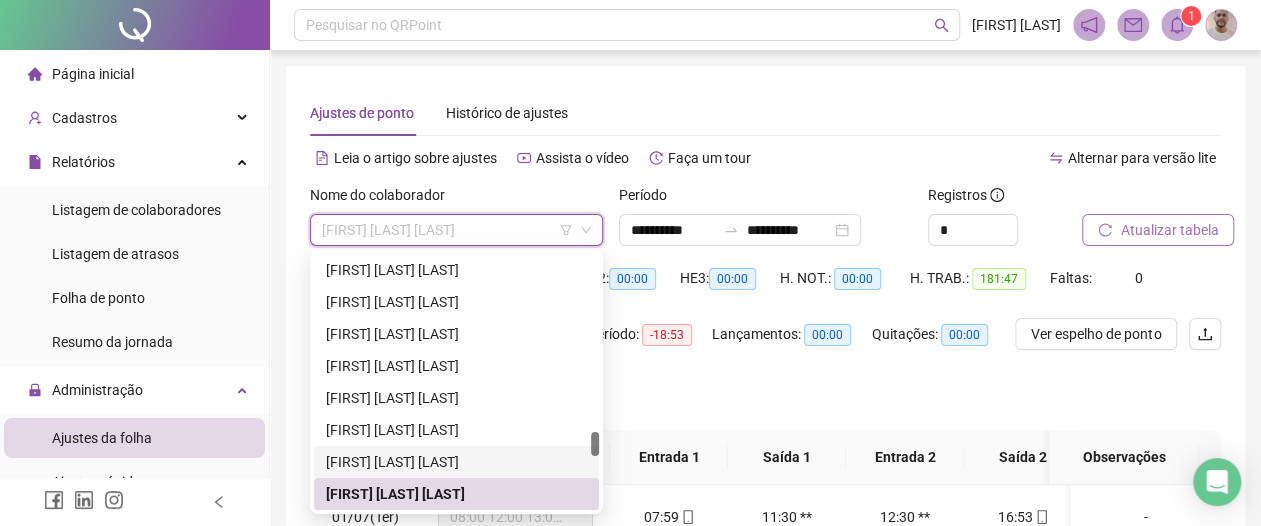 scroll, scrollTop: 2337, scrollLeft: 0, axis: vertical 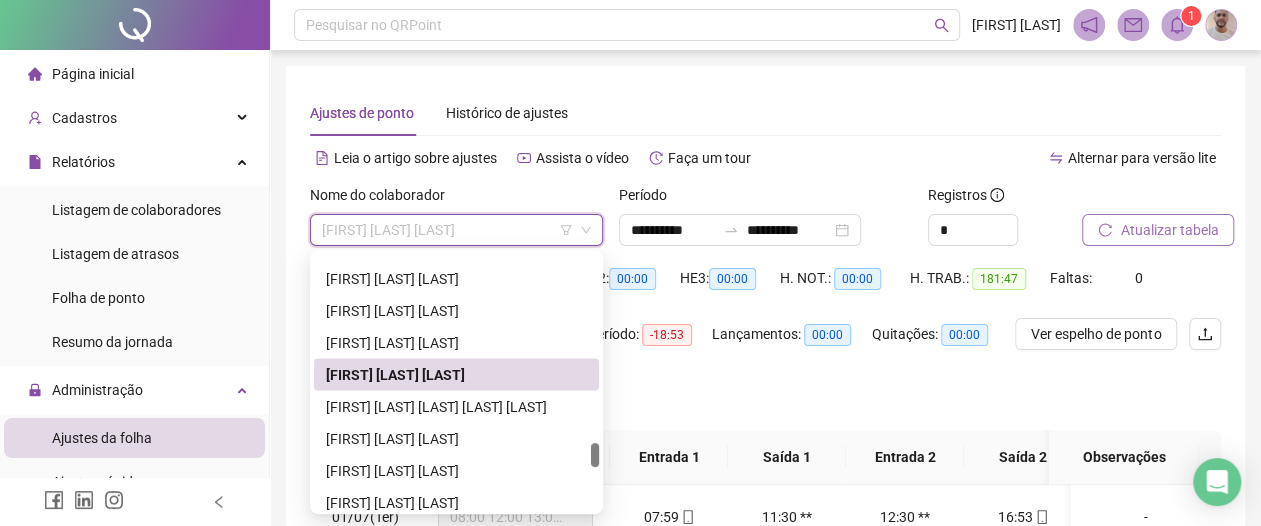 drag, startPoint x: 594, startPoint y: 485, endPoint x: 587, endPoint y: 455, distance: 30.805843 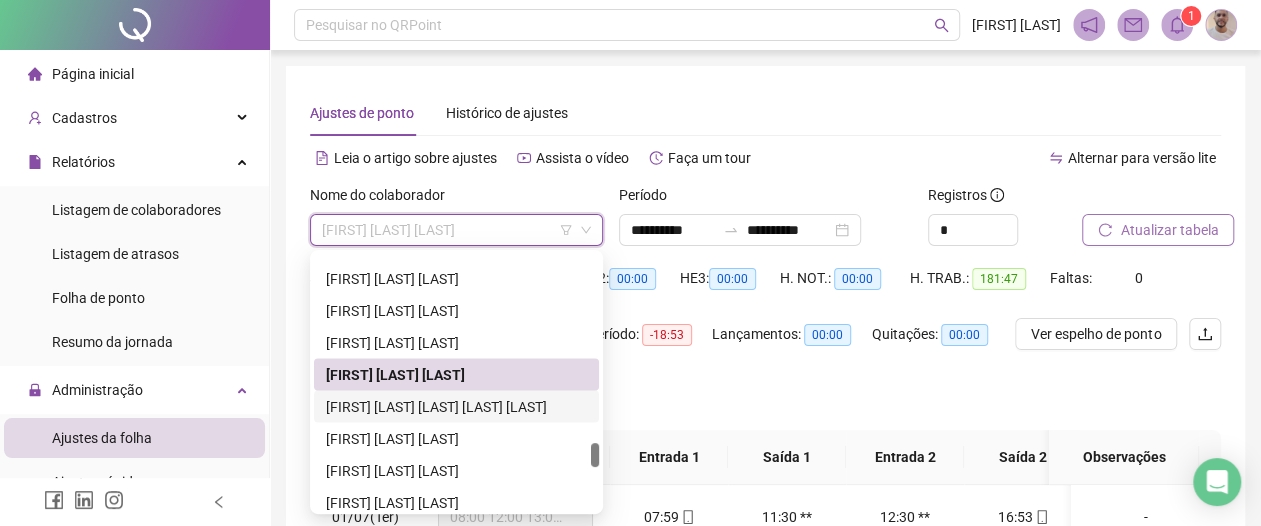 click on "[FIRST] [LAST] [LAST] [LAST] [LAST]" at bounding box center [456, 406] 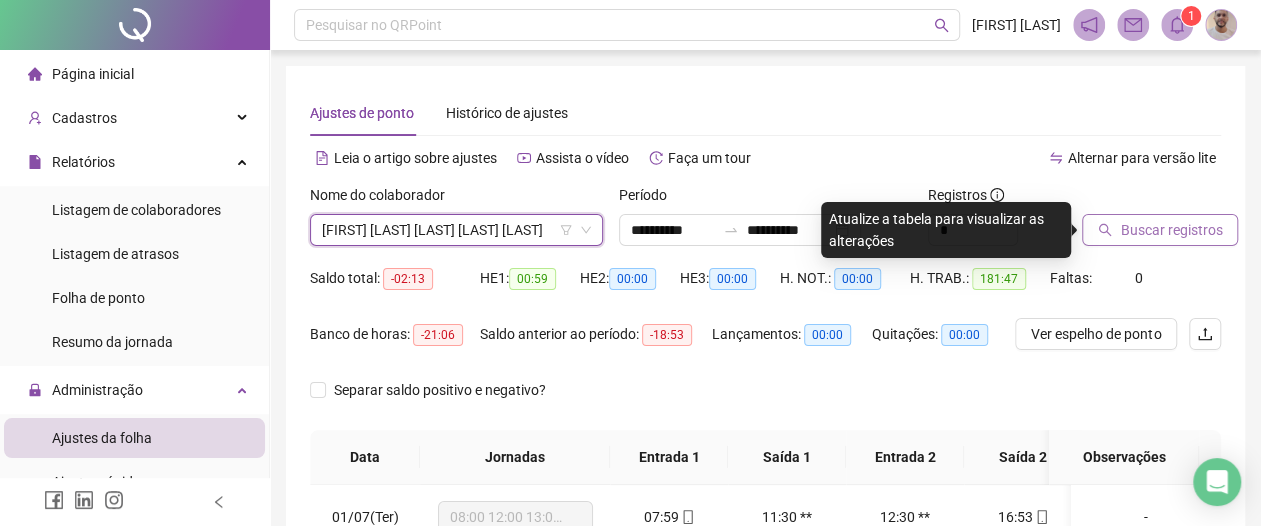 click on "Buscar registros" at bounding box center (1160, 230) 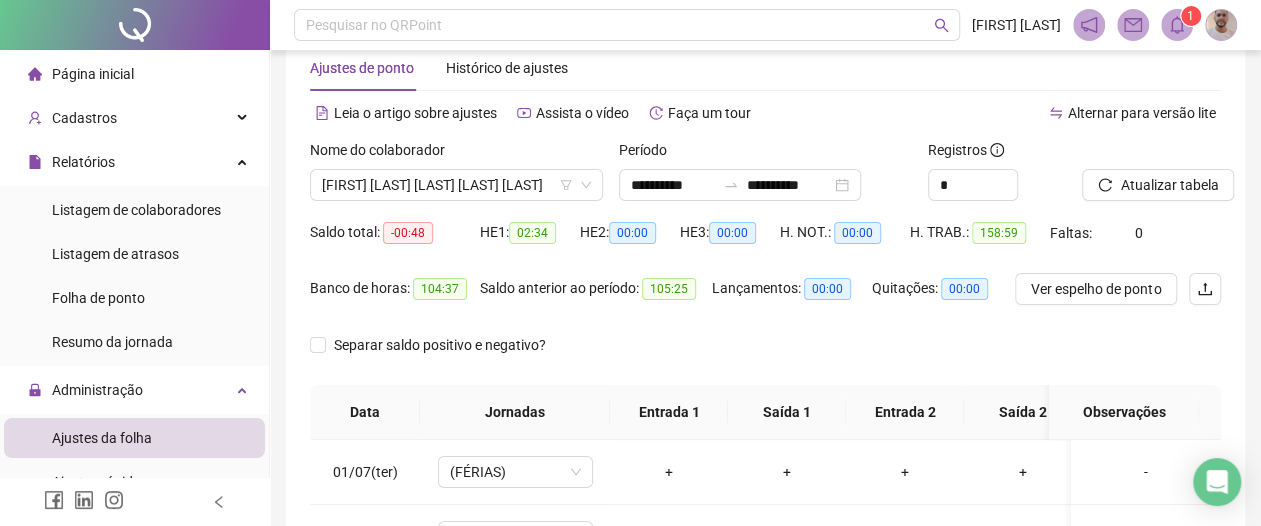 scroll, scrollTop: 494, scrollLeft: 0, axis: vertical 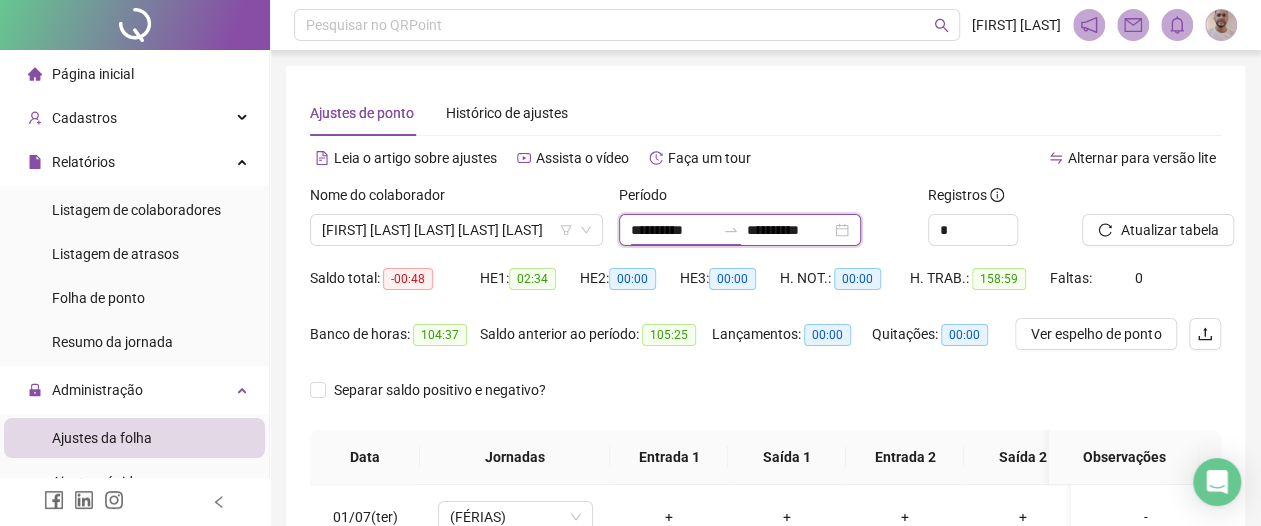 click on "**********" at bounding box center [673, 230] 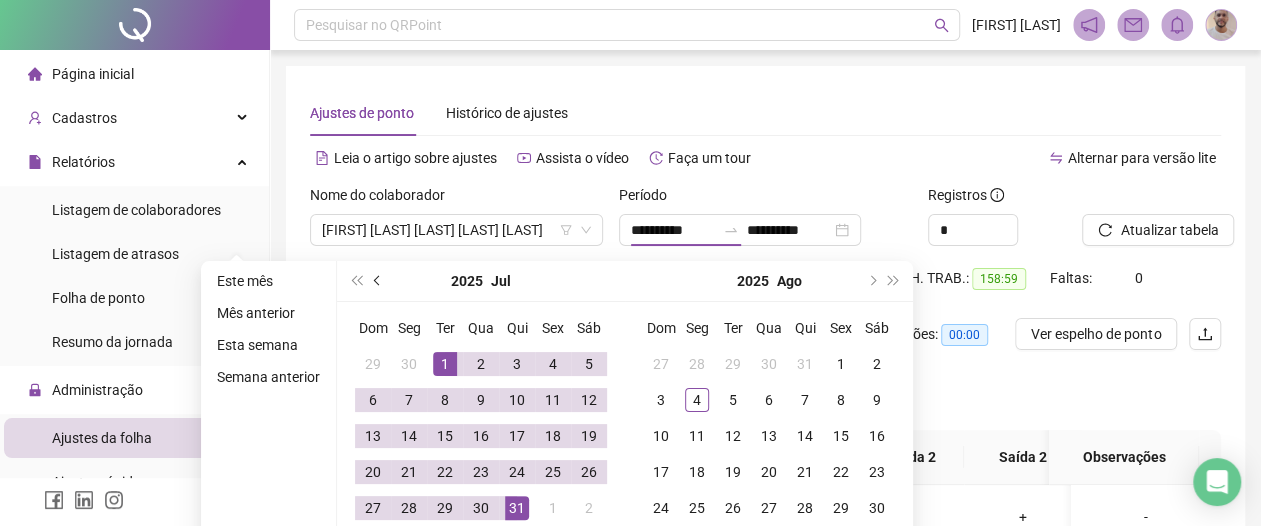 click at bounding box center (379, 281) 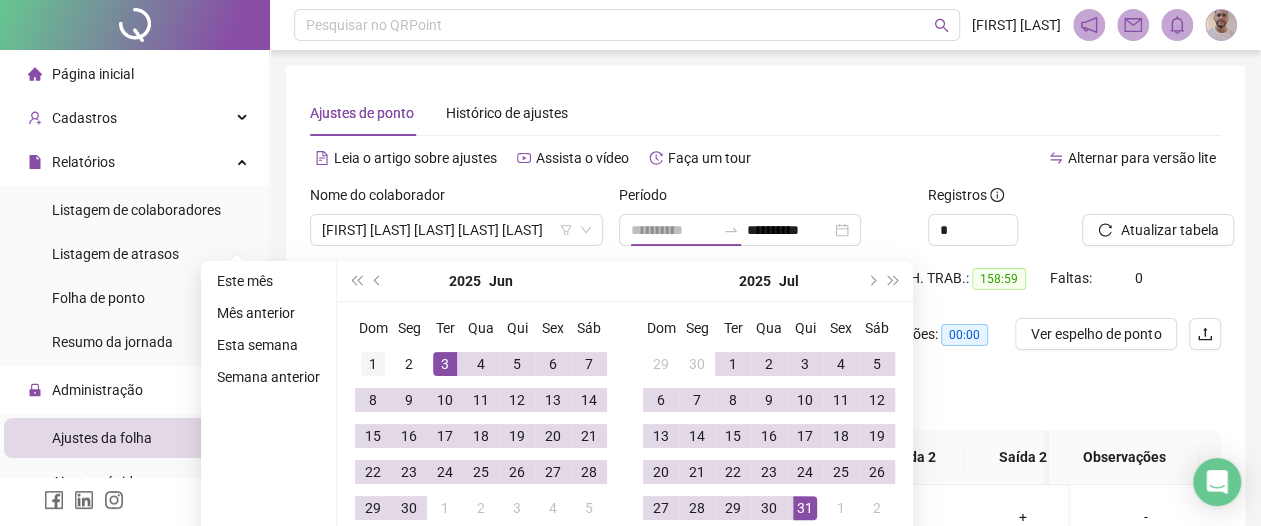 type on "**********" 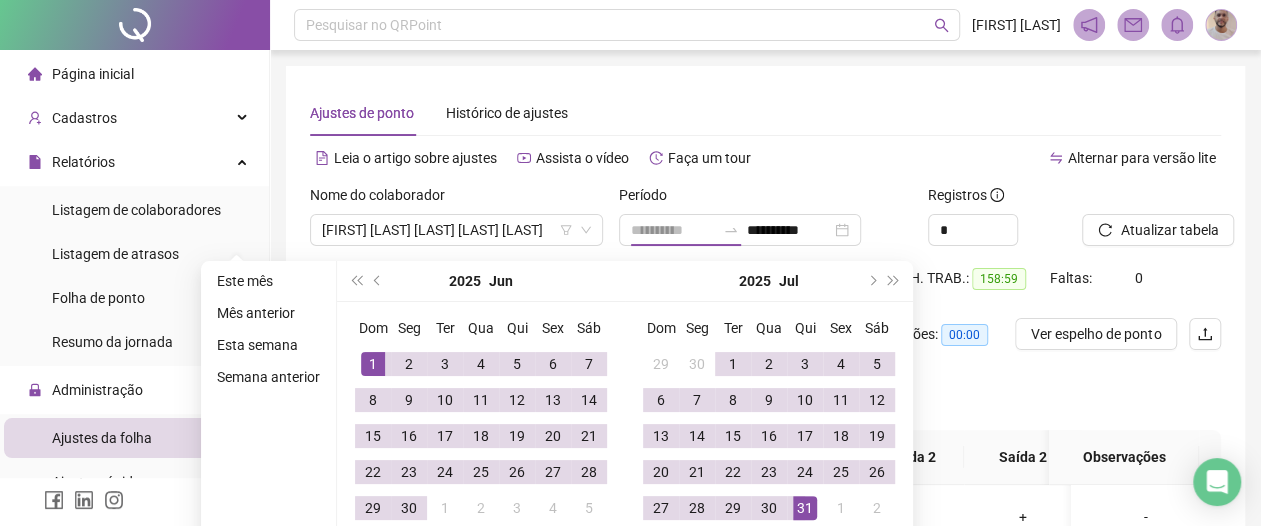 click on "1" at bounding box center (373, 364) 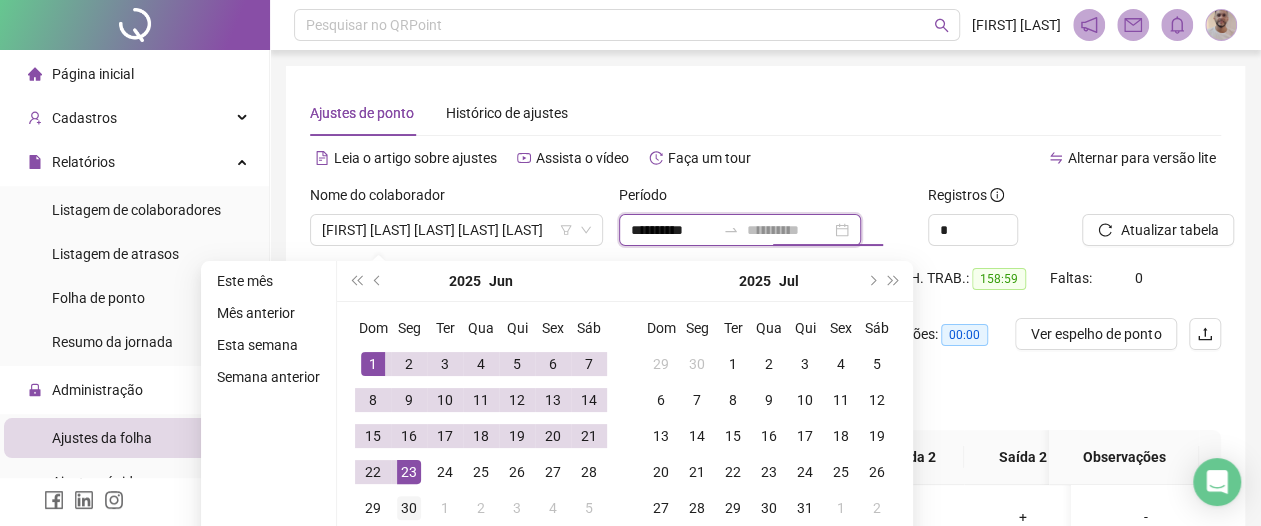 type on "**********" 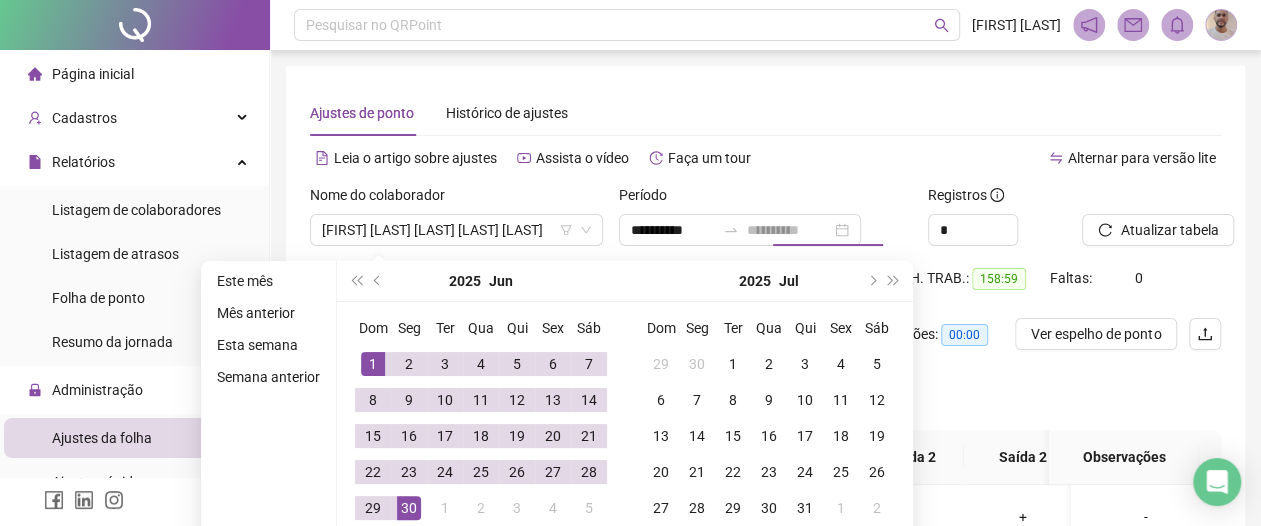 drag, startPoint x: 411, startPoint y: 508, endPoint x: 547, endPoint y: 474, distance: 140.1856 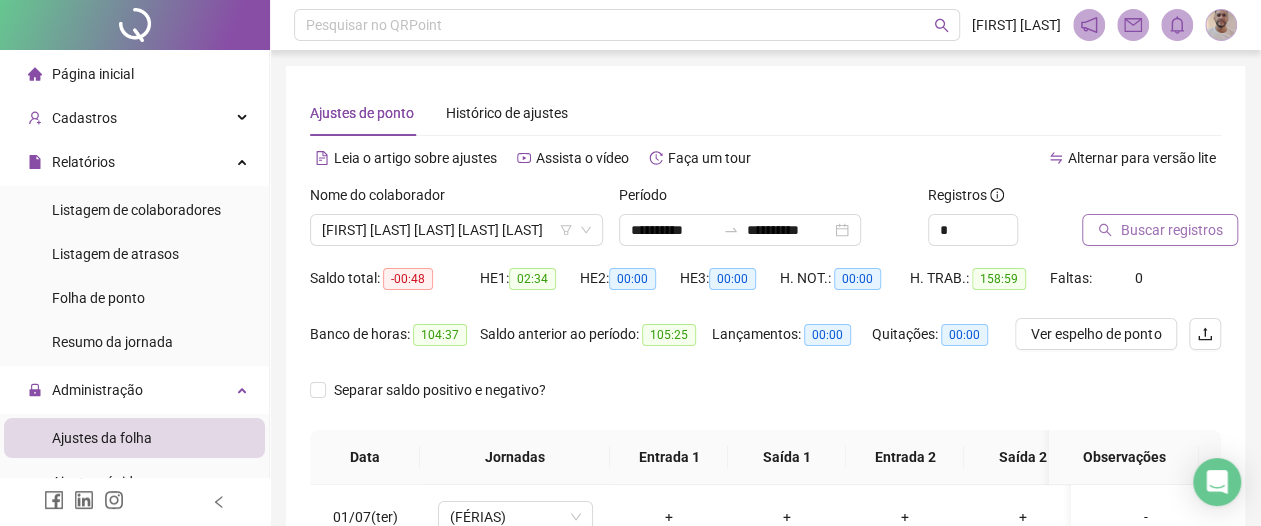 click on "Buscar registros" at bounding box center (1171, 230) 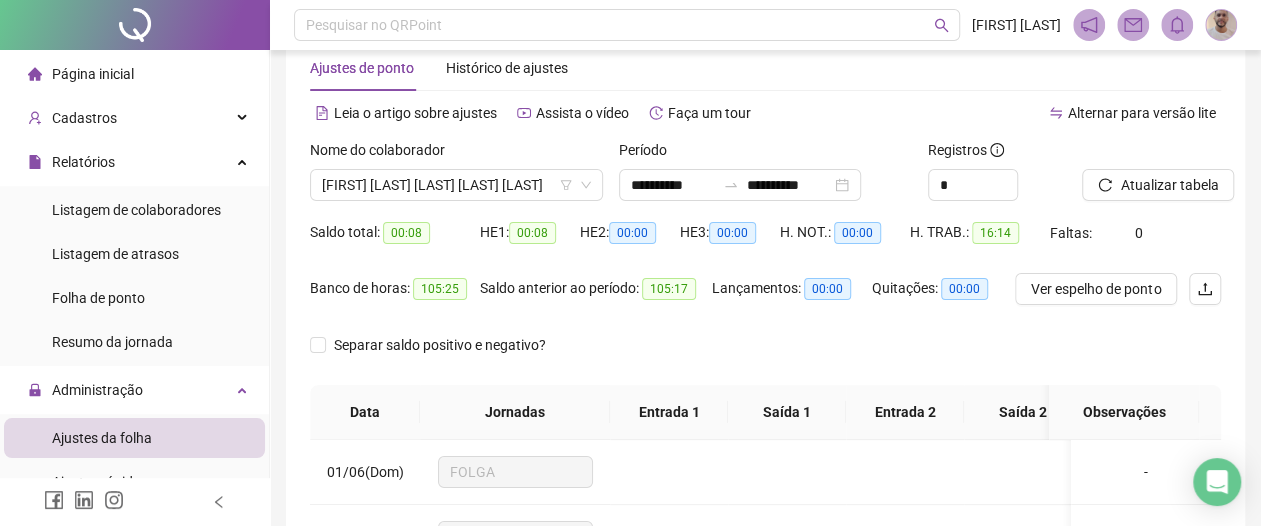 scroll, scrollTop: 494, scrollLeft: 0, axis: vertical 